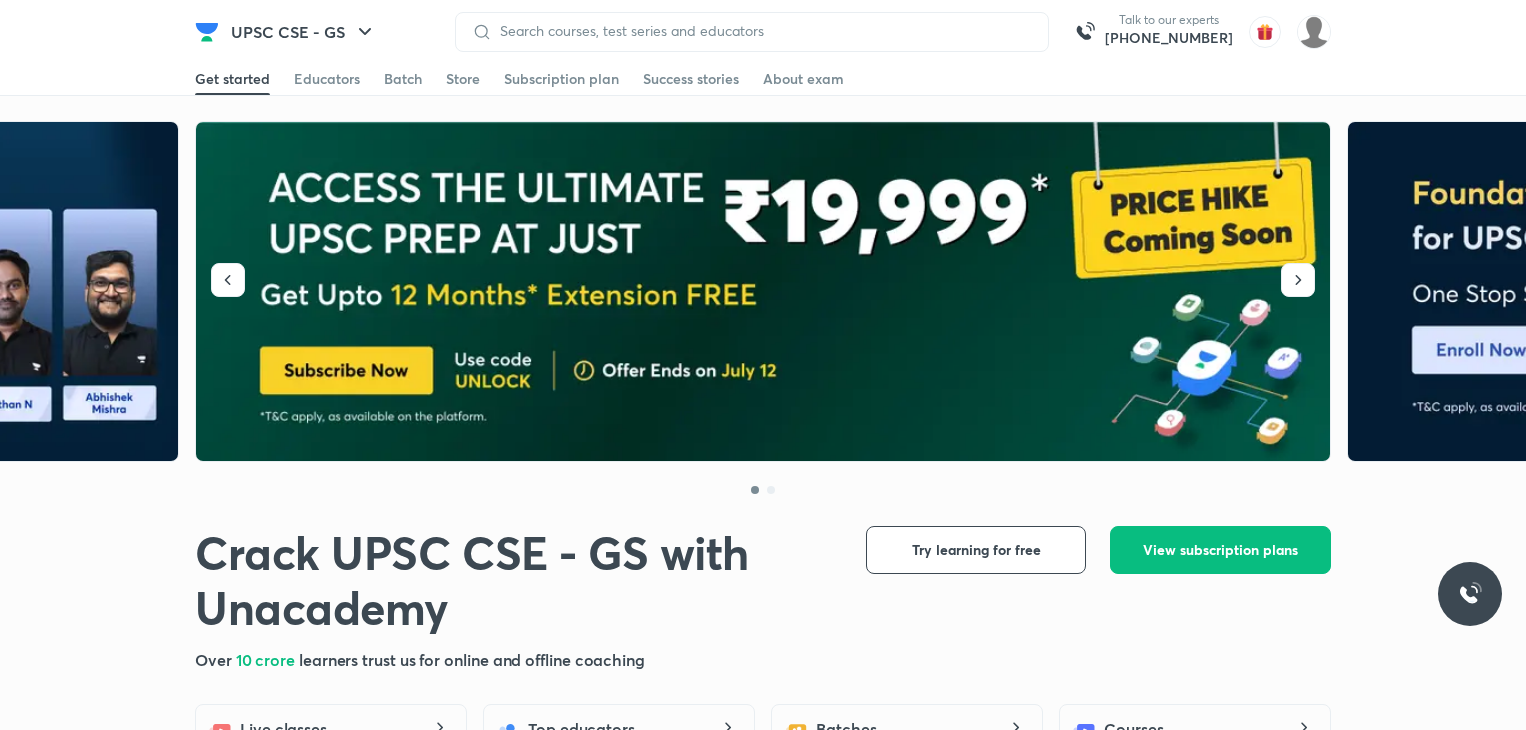 scroll, scrollTop: 0, scrollLeft: 0, axis: both 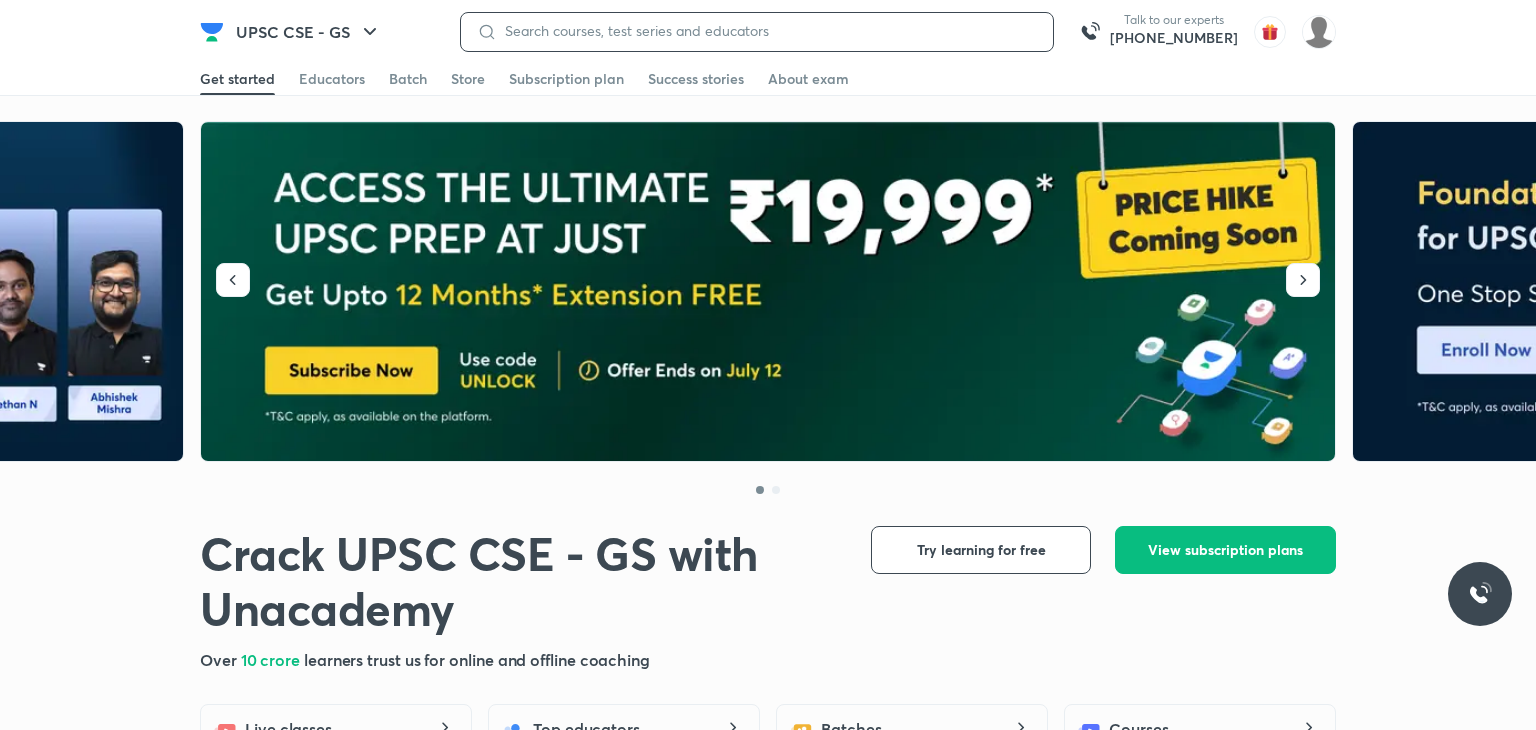 click at bounding box center [767, 31] 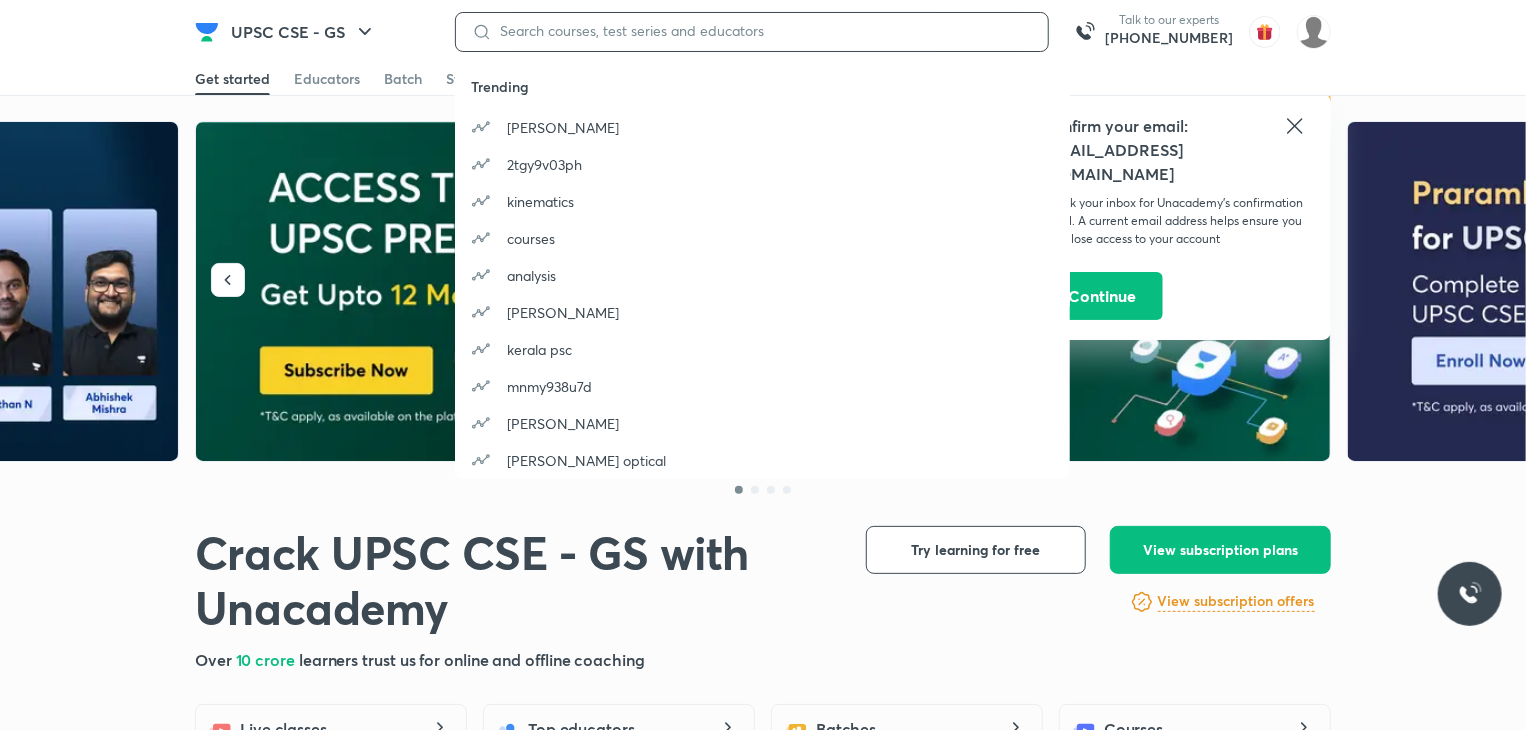click at bounding box center [762, 31] 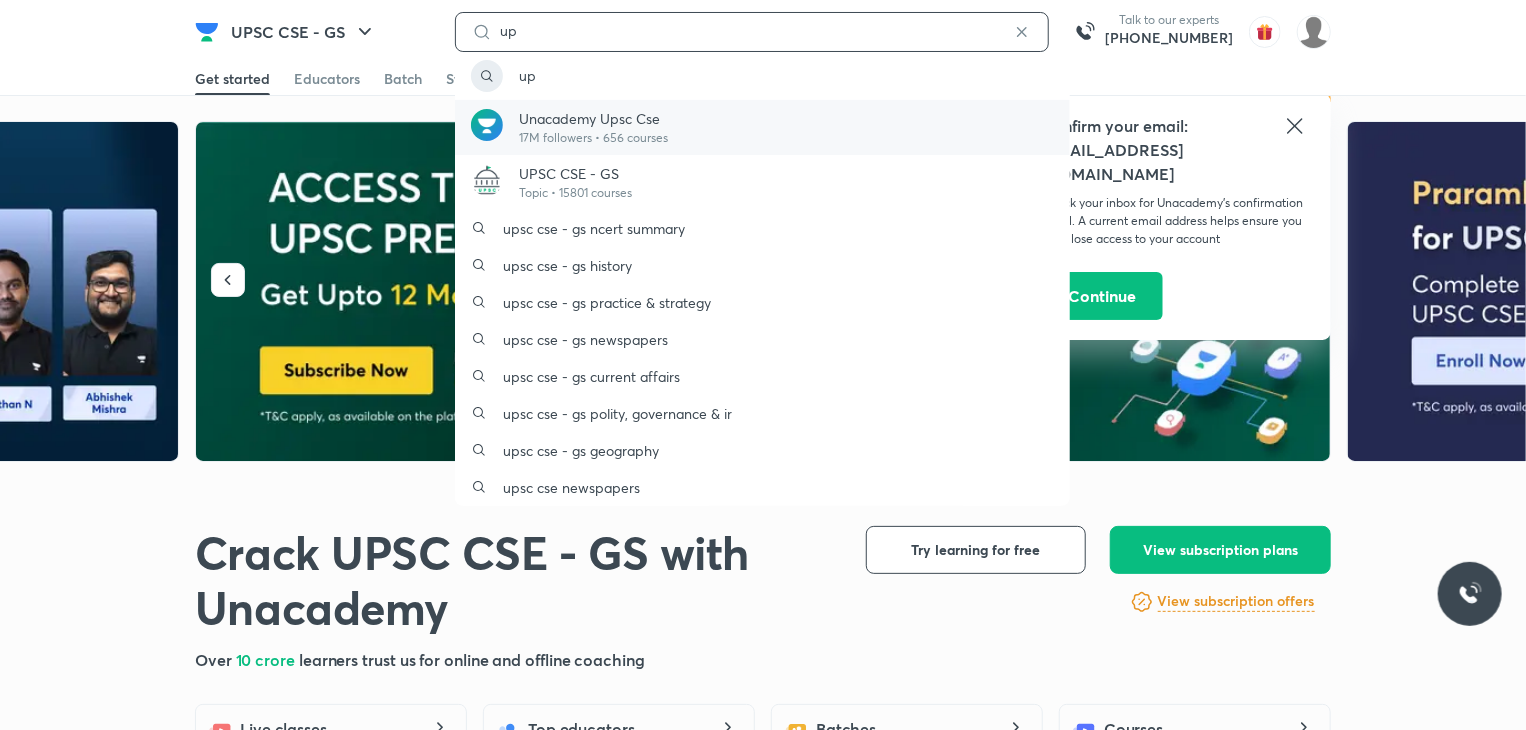 type on "up" 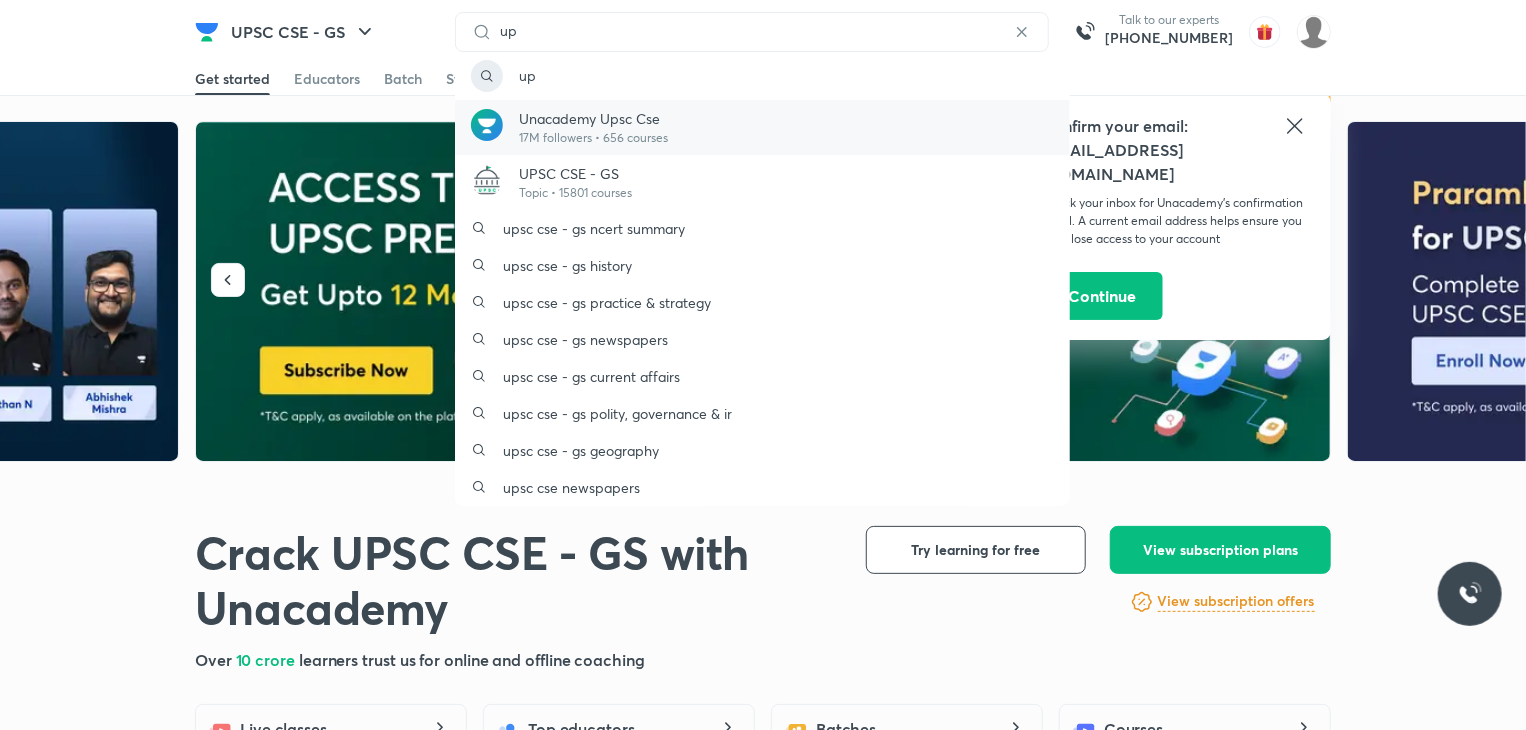 click on "Unacademy Upsc Cse" at bounding box center [593, 118] 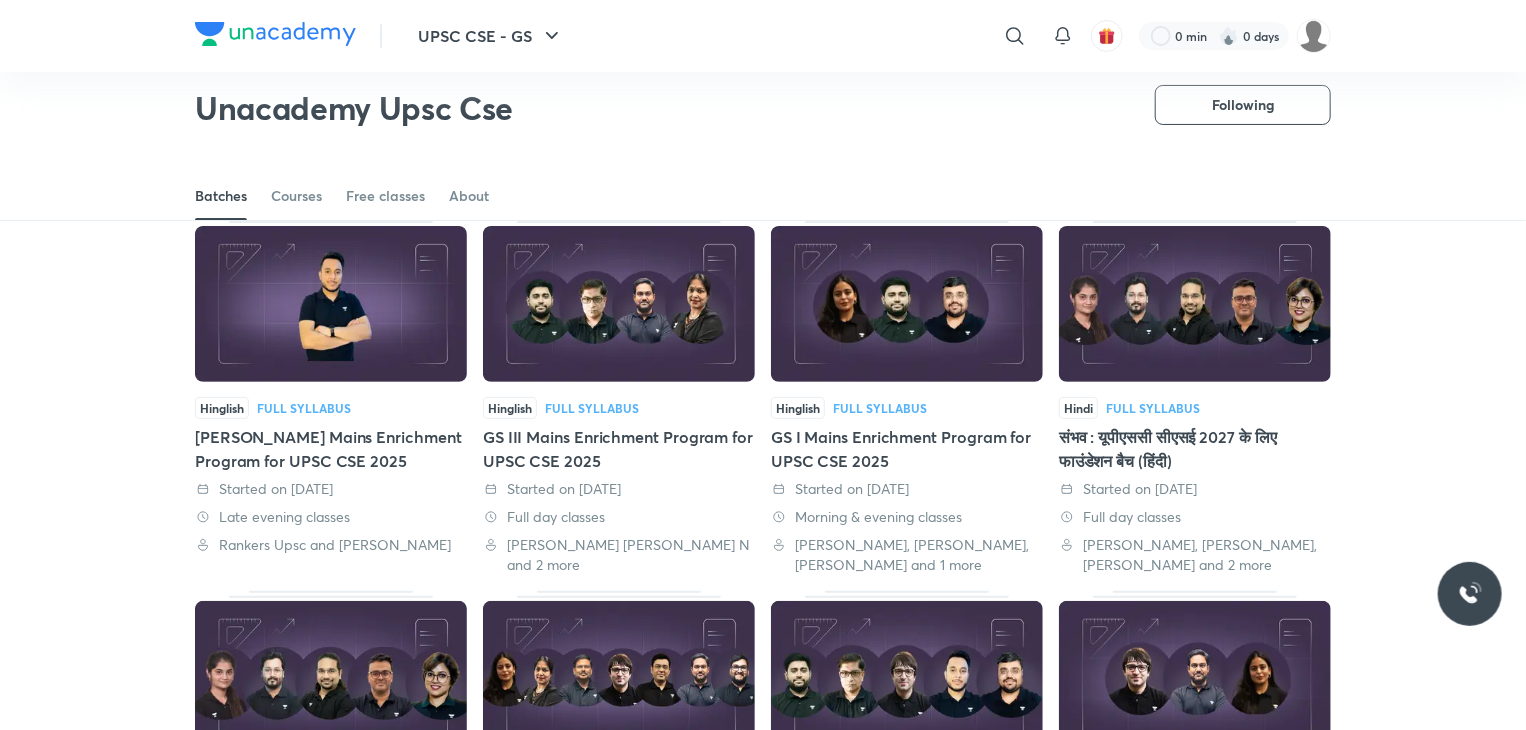 scroll, scrollTop: 0, scrollLeft: 0, axis: both 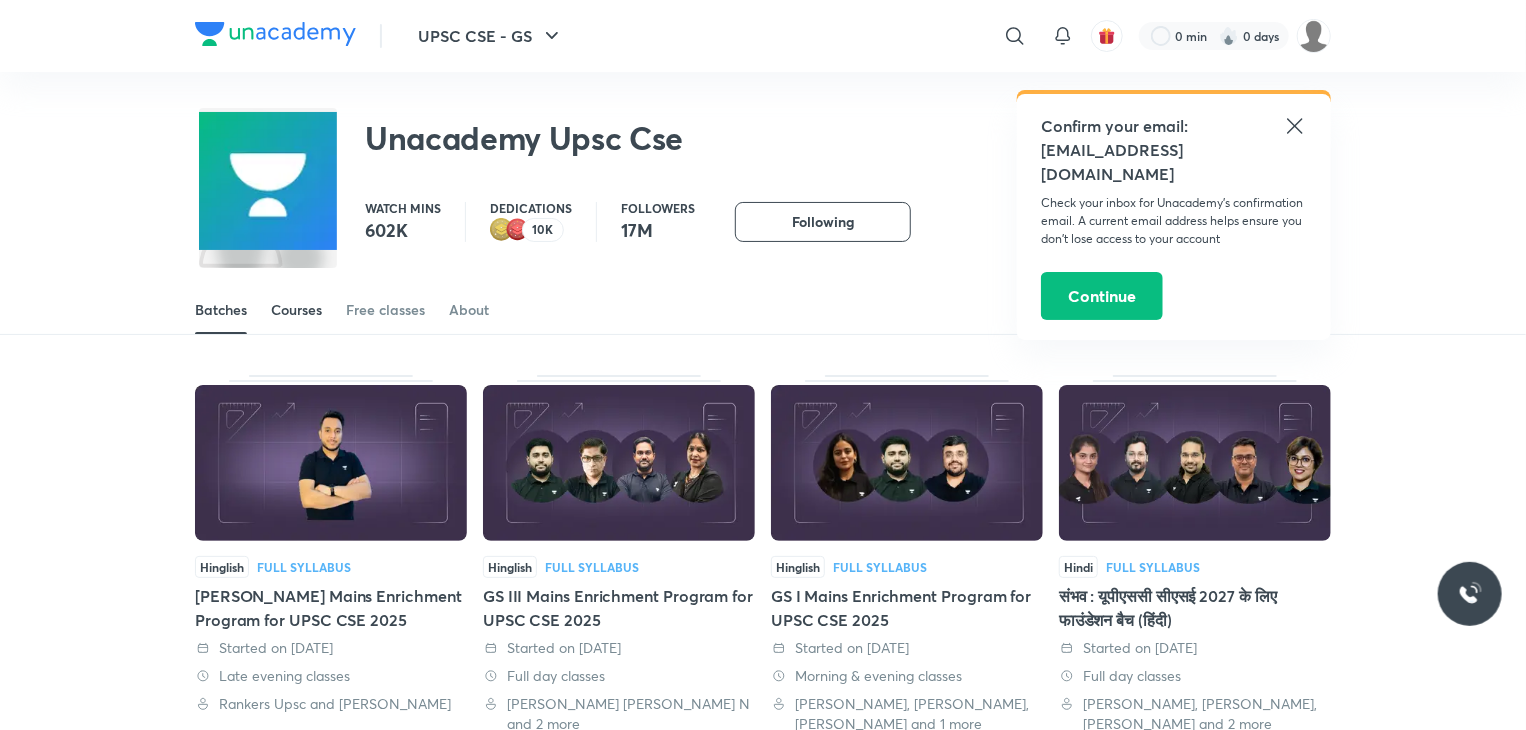 click on "Courses" at bounding box center (296, 310) 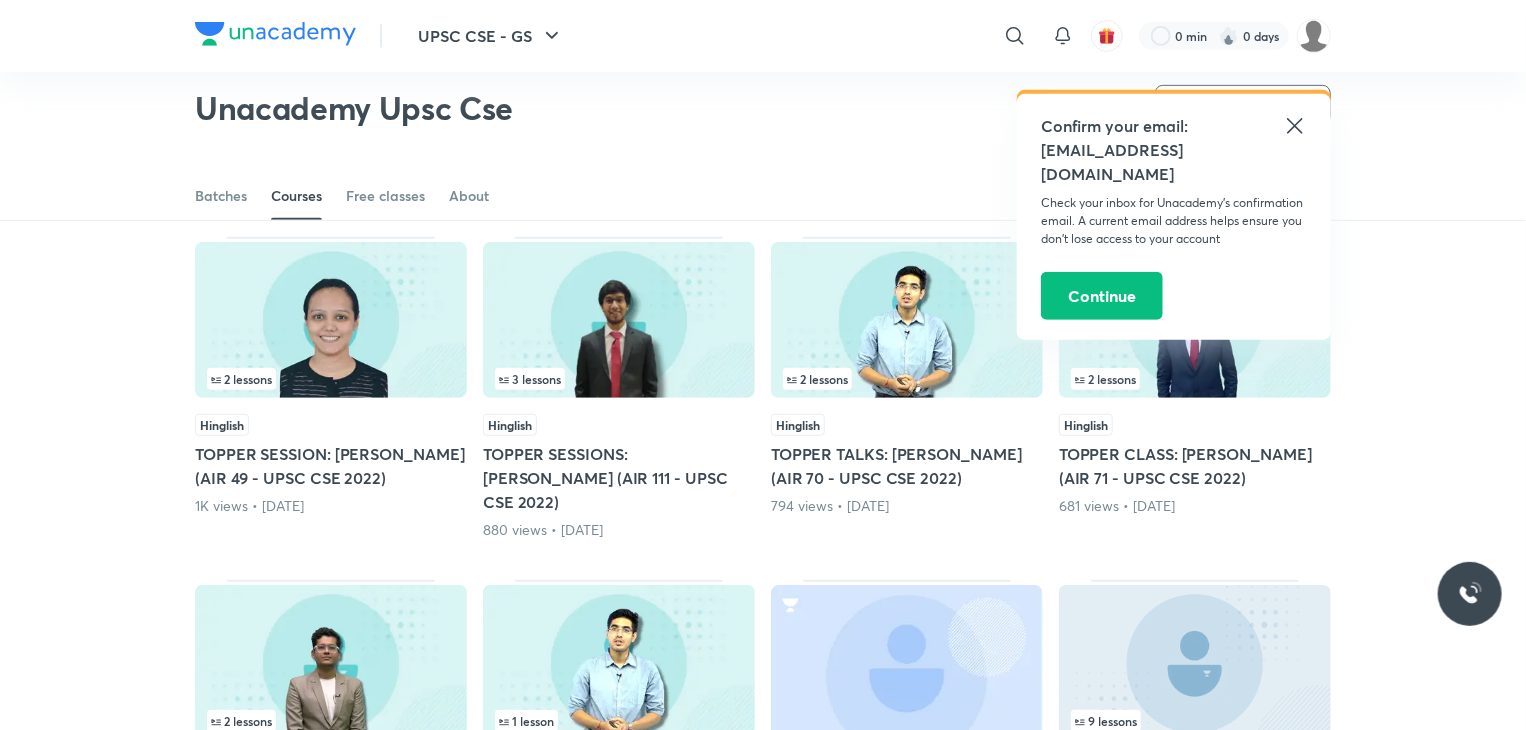 scroll, scrollTop: 462, scrollLeft: 0, axis: vertical 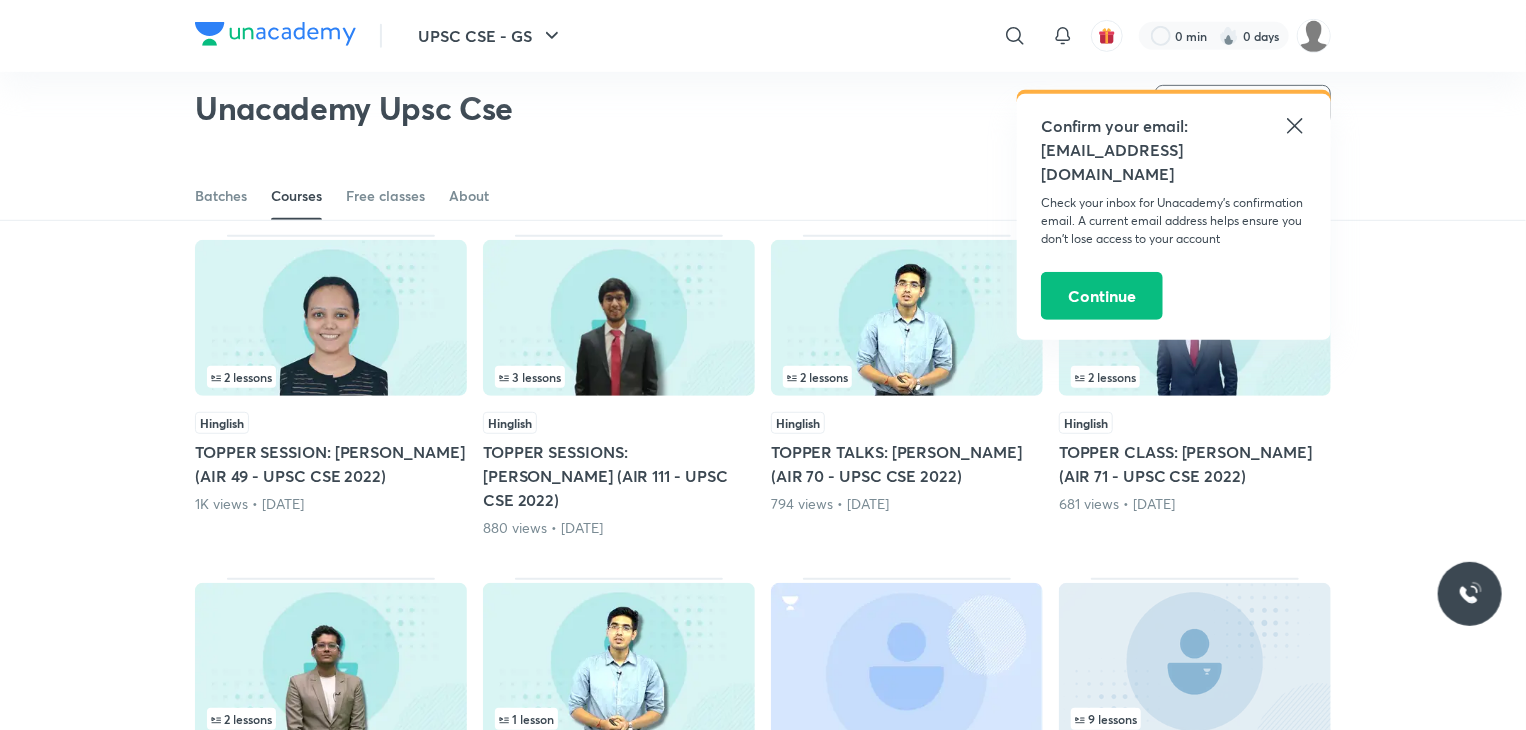 click 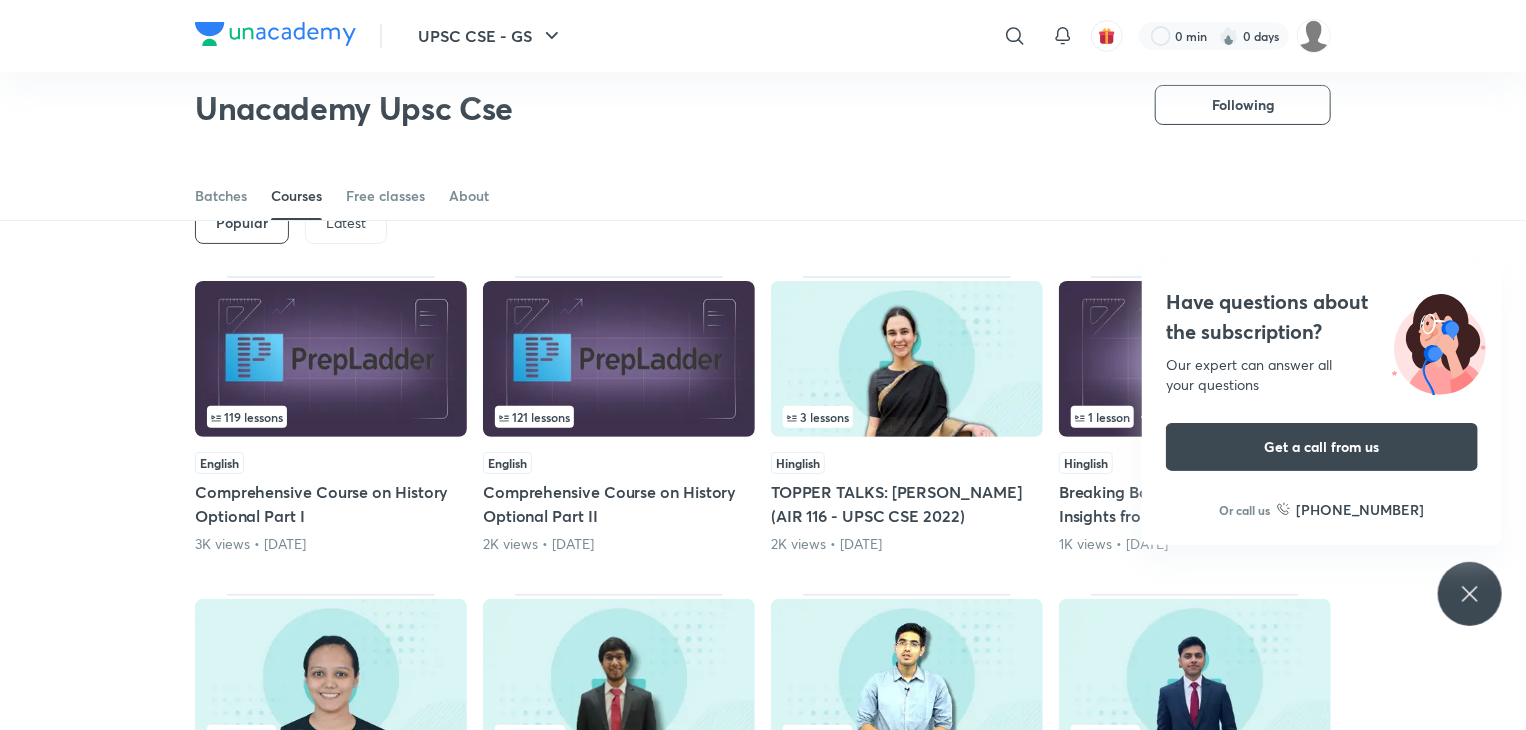 scroll, scrollTop: 102, scrollLeft: 0, axis: vertical 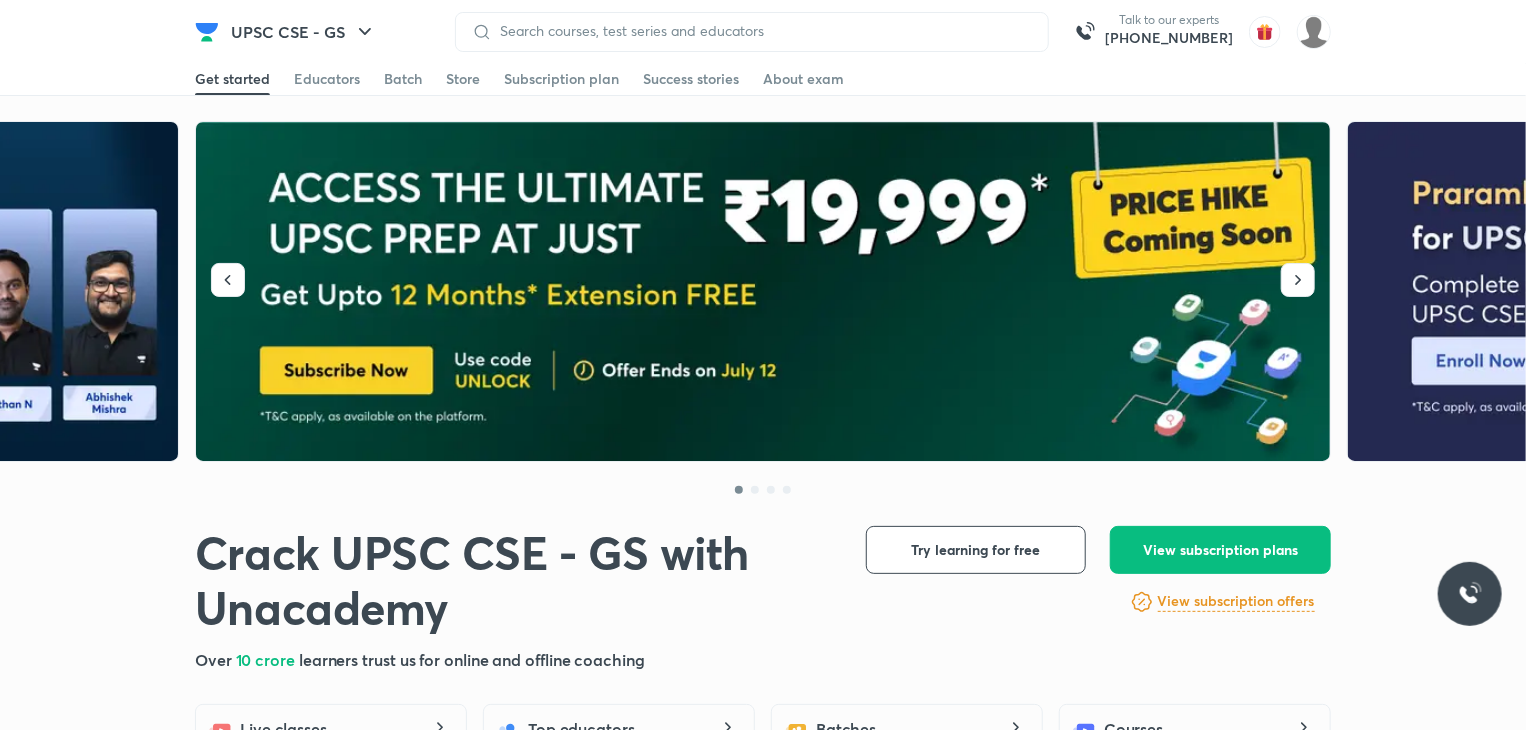 click at bounding box center [752, 32] 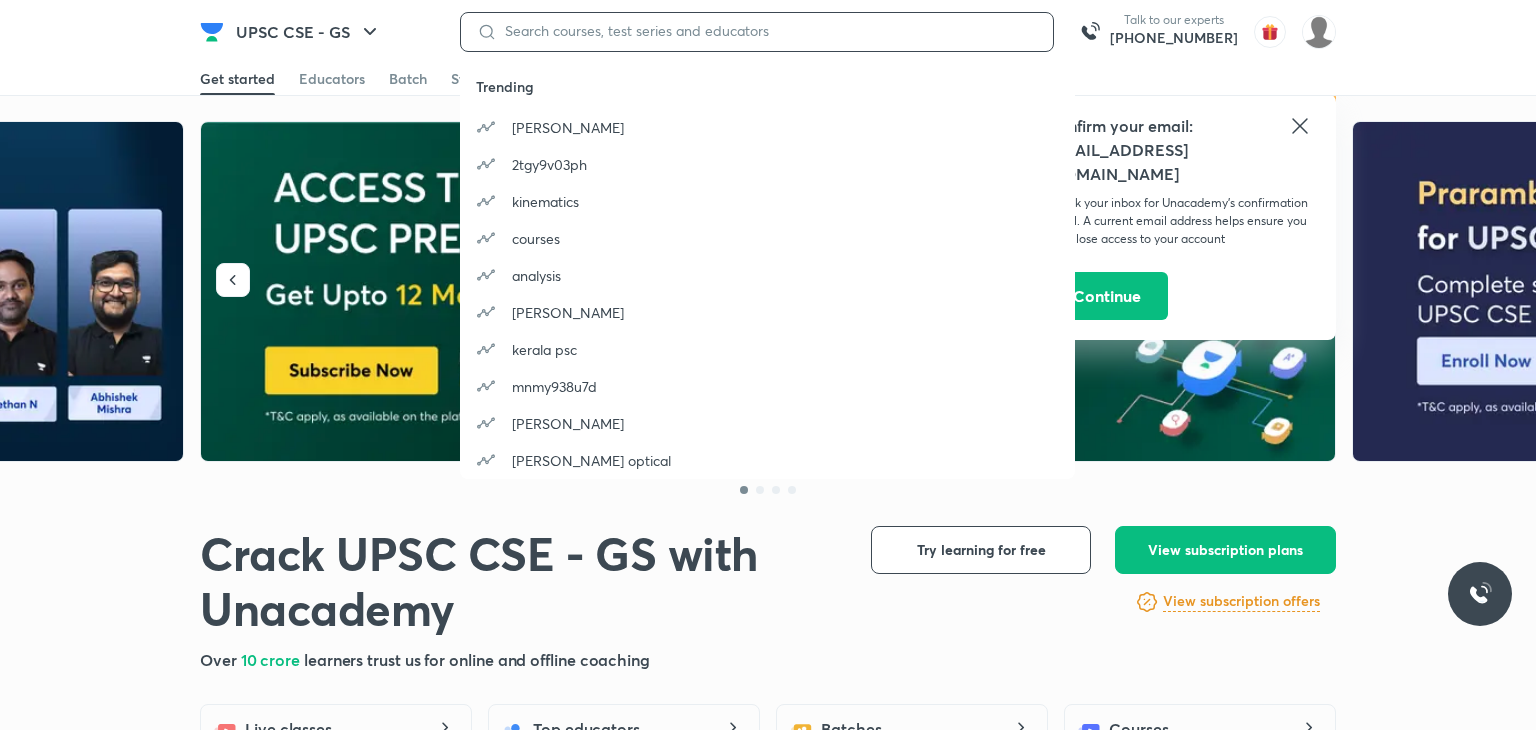 click at bounding box center [767, 31] 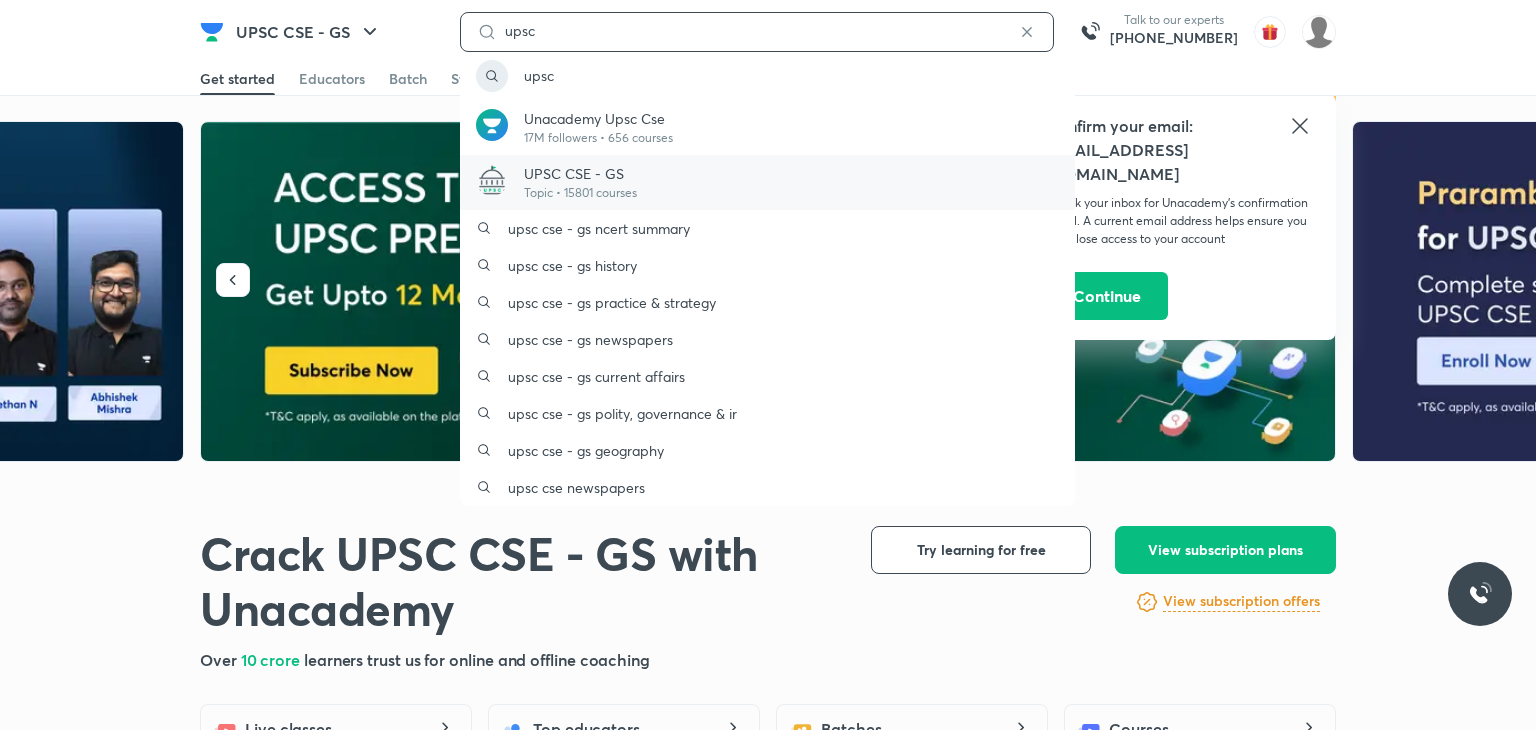 drag, startPoint x: 588, startPoint y: 33, endPoint x: 563, endPoint y: 185, distance: 154.0422 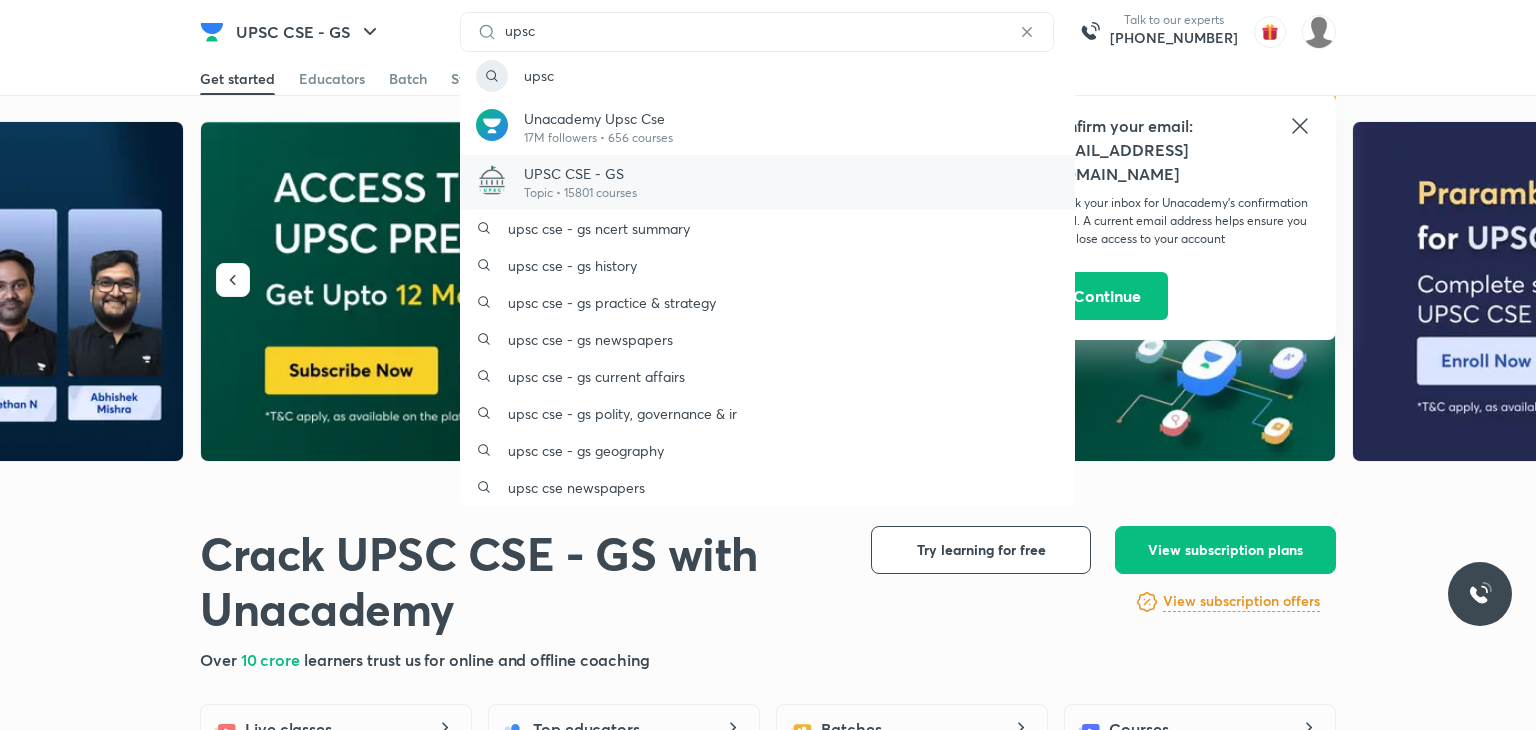 click on "Topic • 15801 courses" at bounding box center [580, 193] 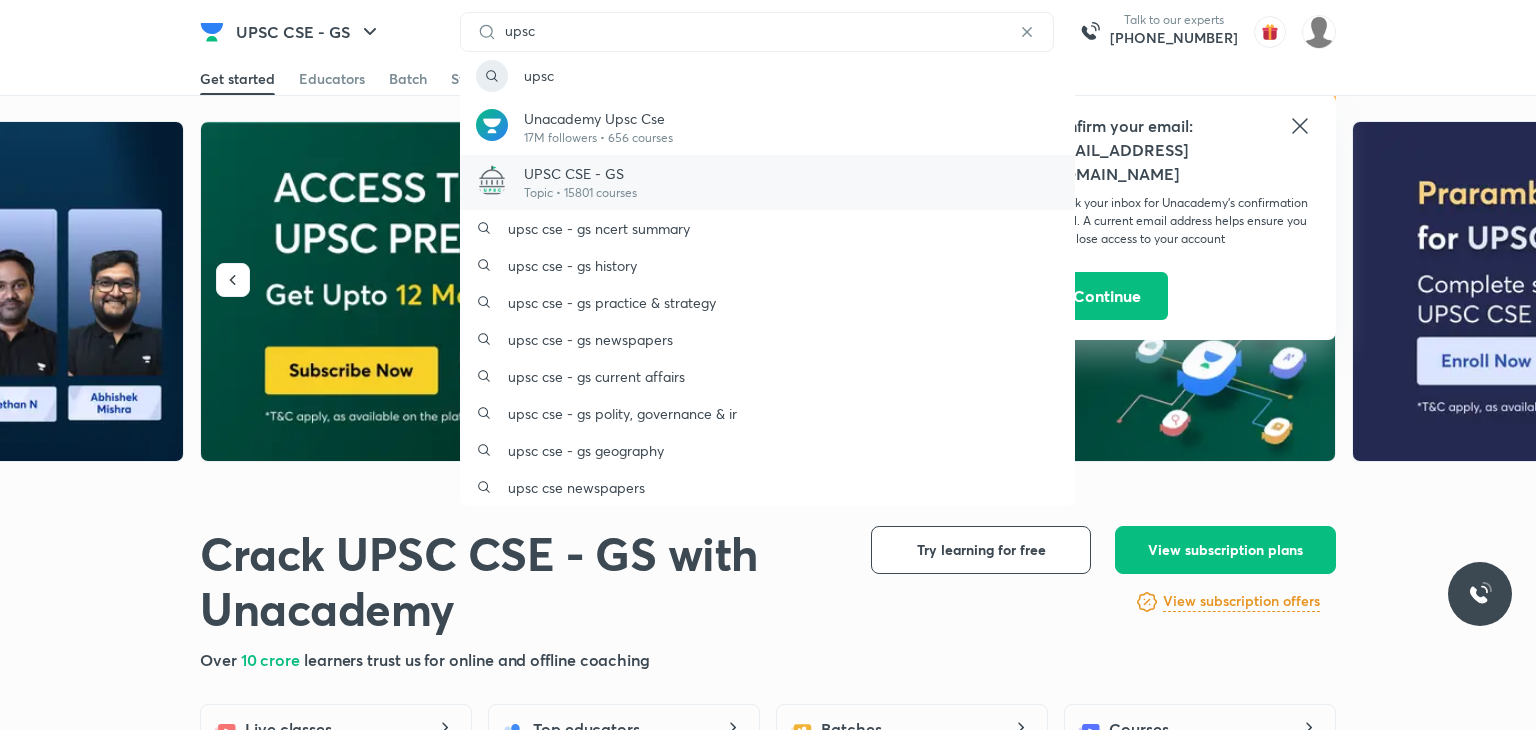 click on "Topic • 15801 courses" at bounding box center (580, 193) 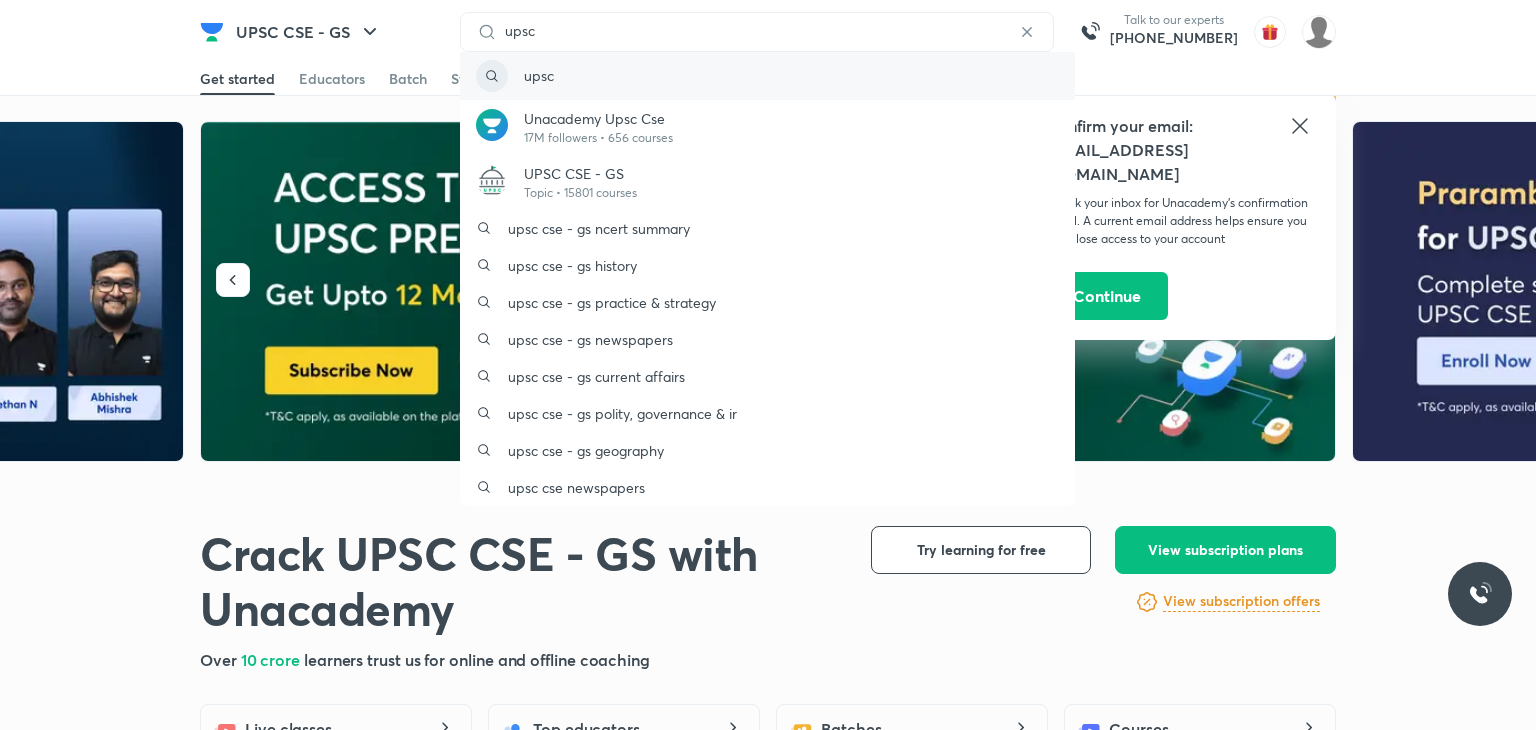 click on "upsc" at bounding box center [767, 76] 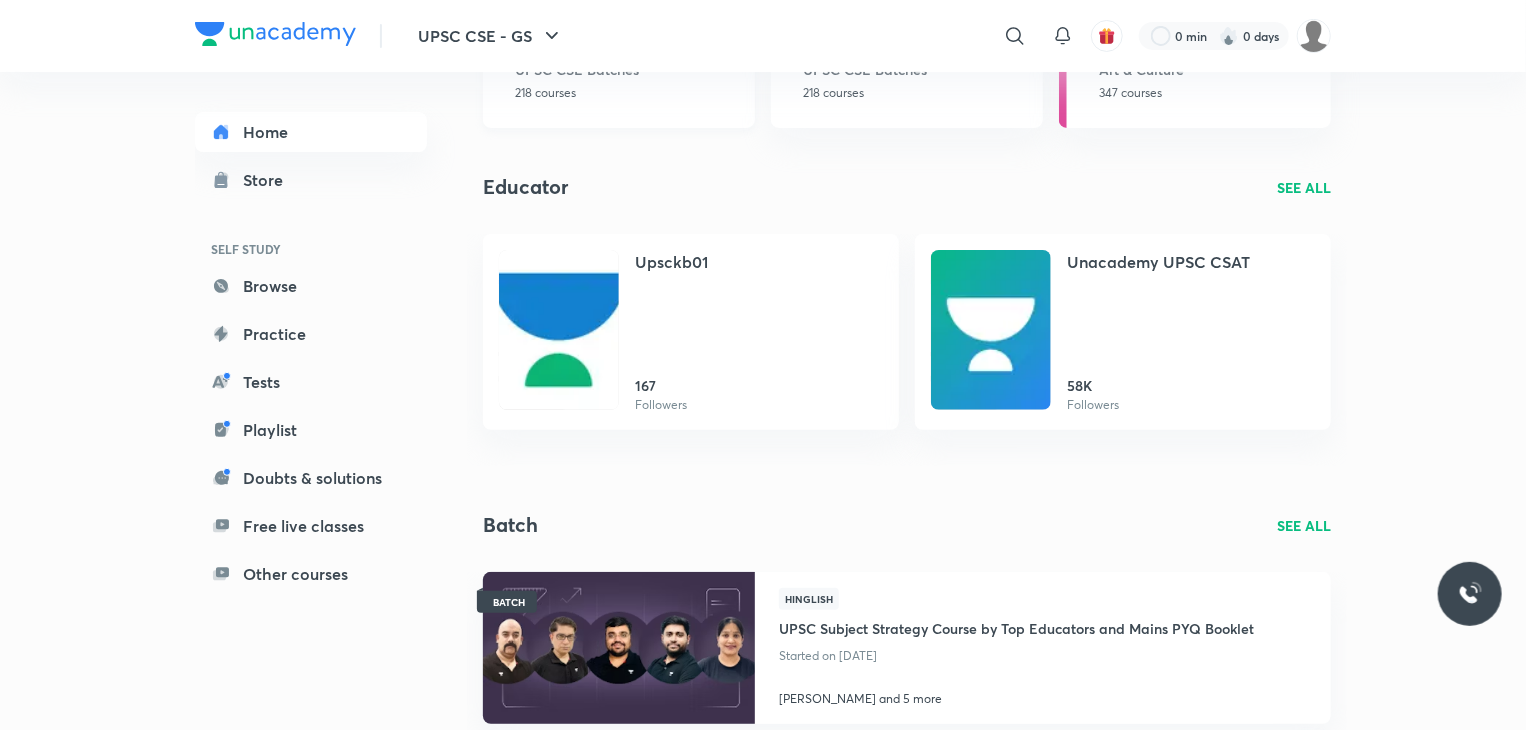 scroll, scrollTop: 152, scrollLeft: 0, axis: vertical 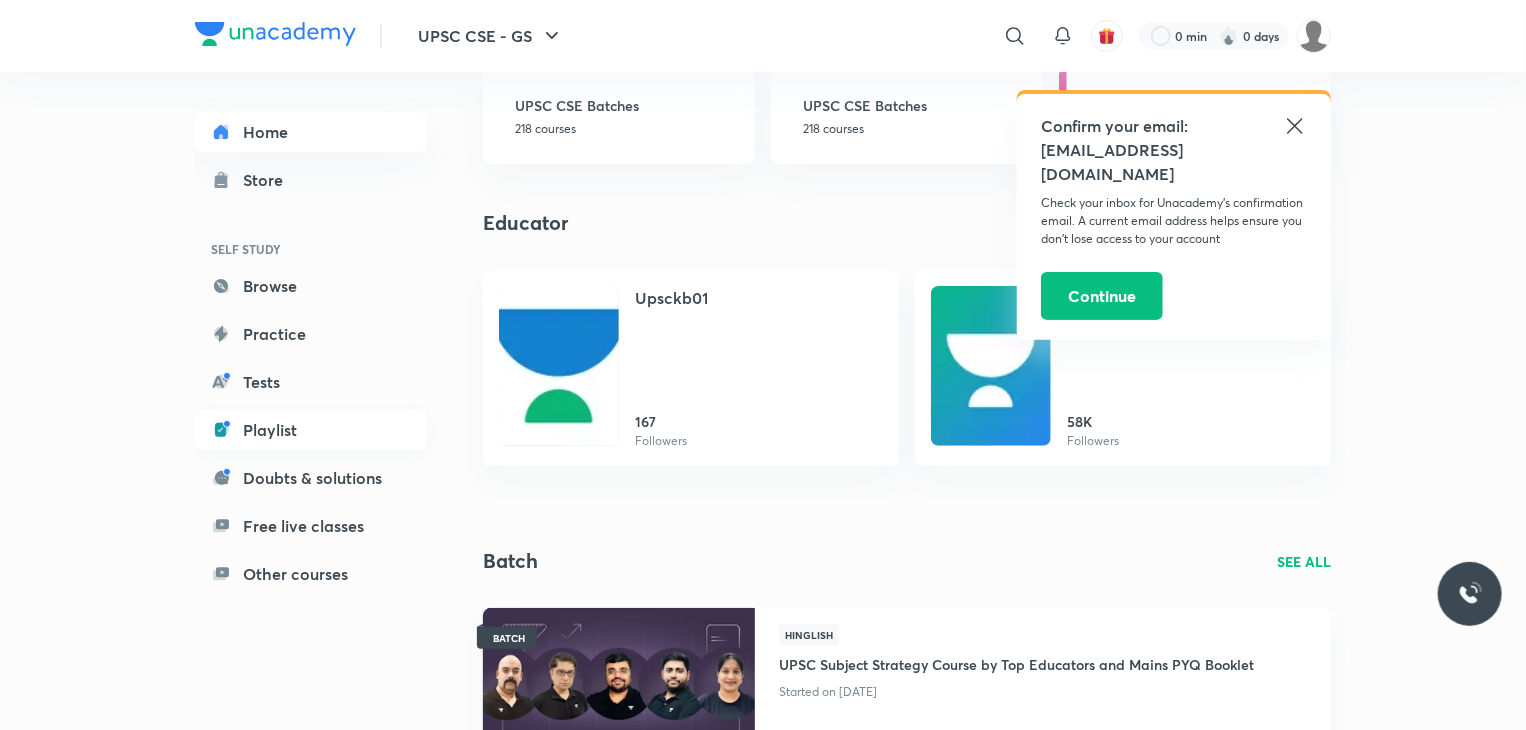 click on "Playlist" at bounding box center [311, 430] 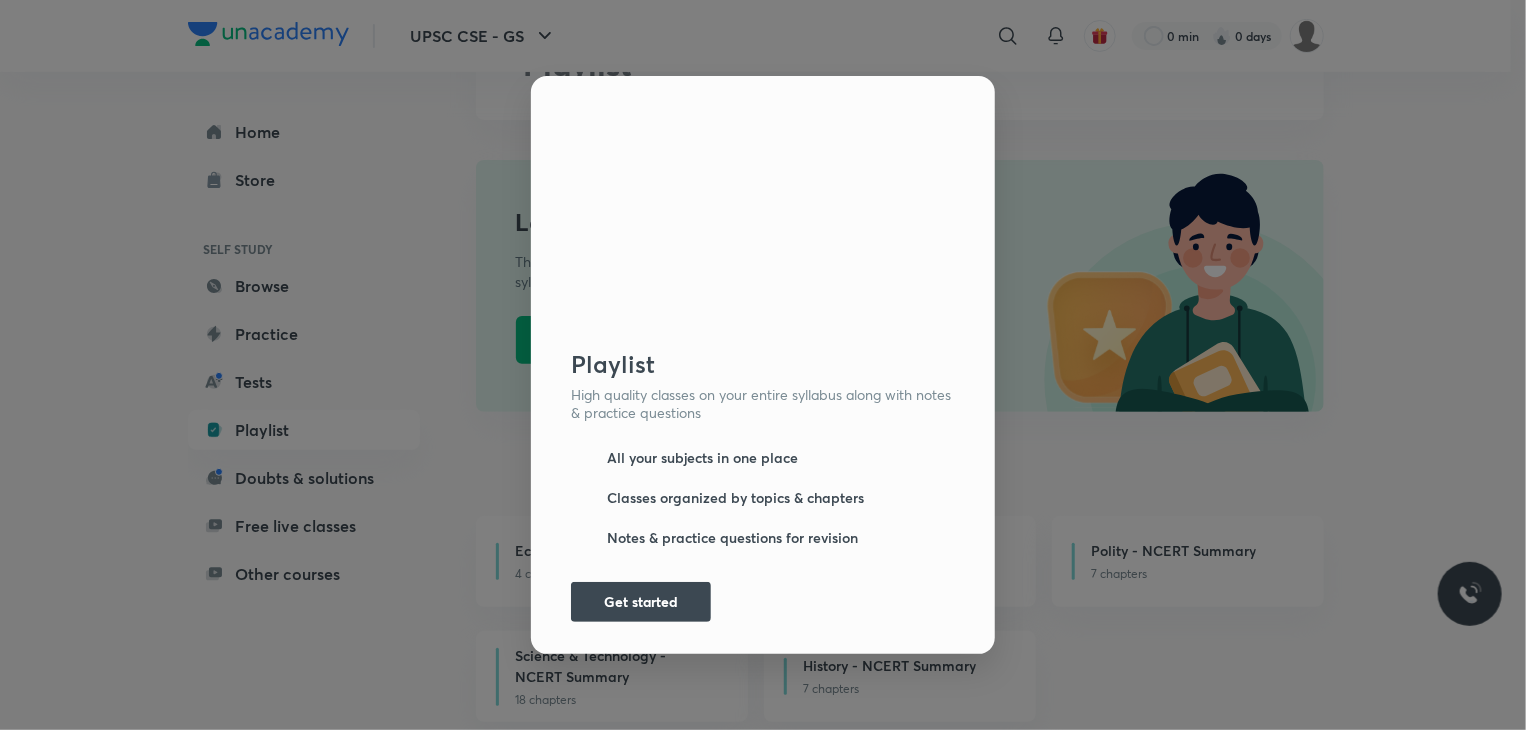 scroll, scrollTop: 0, scrollLeft: 0, axis: both 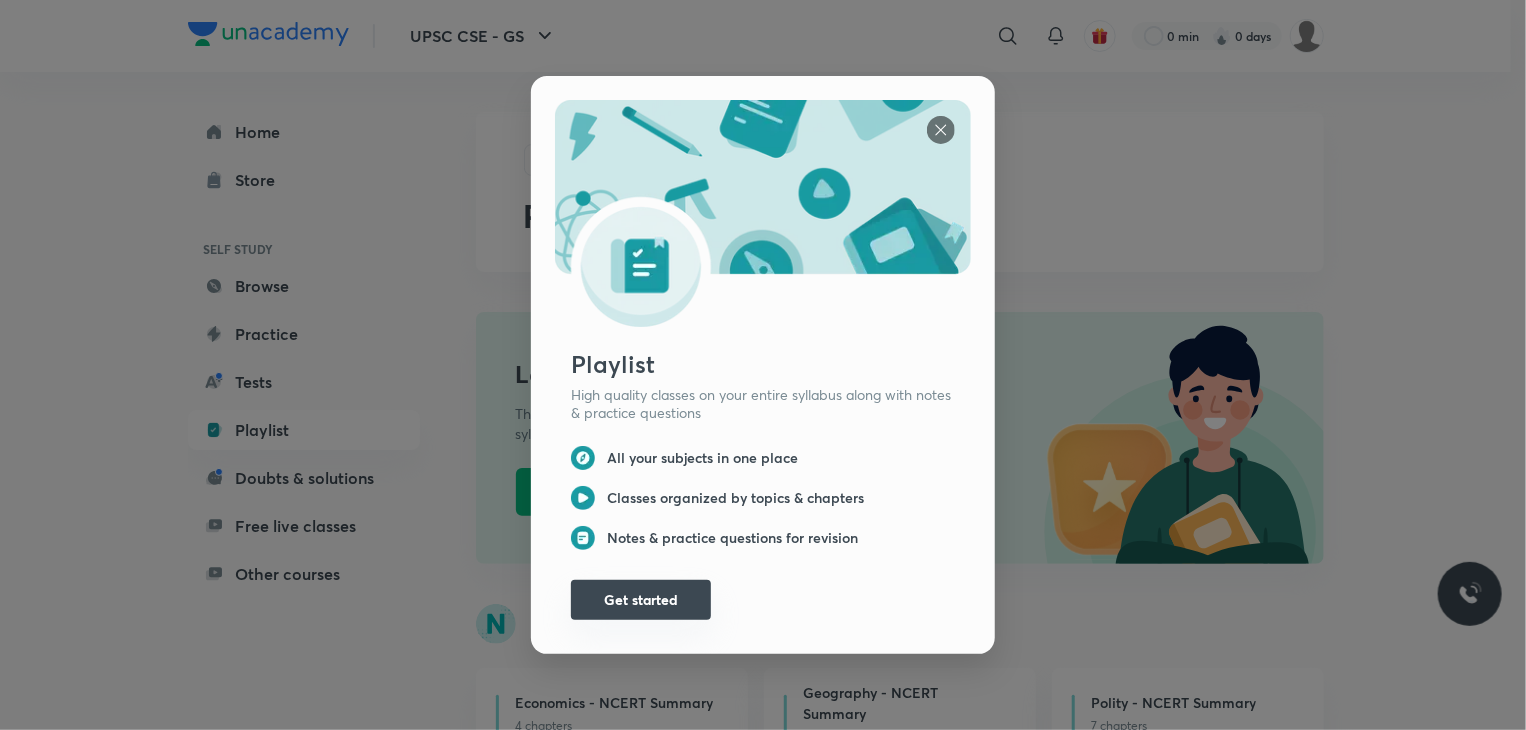click on "Get started" at bounding box center (641, 600) 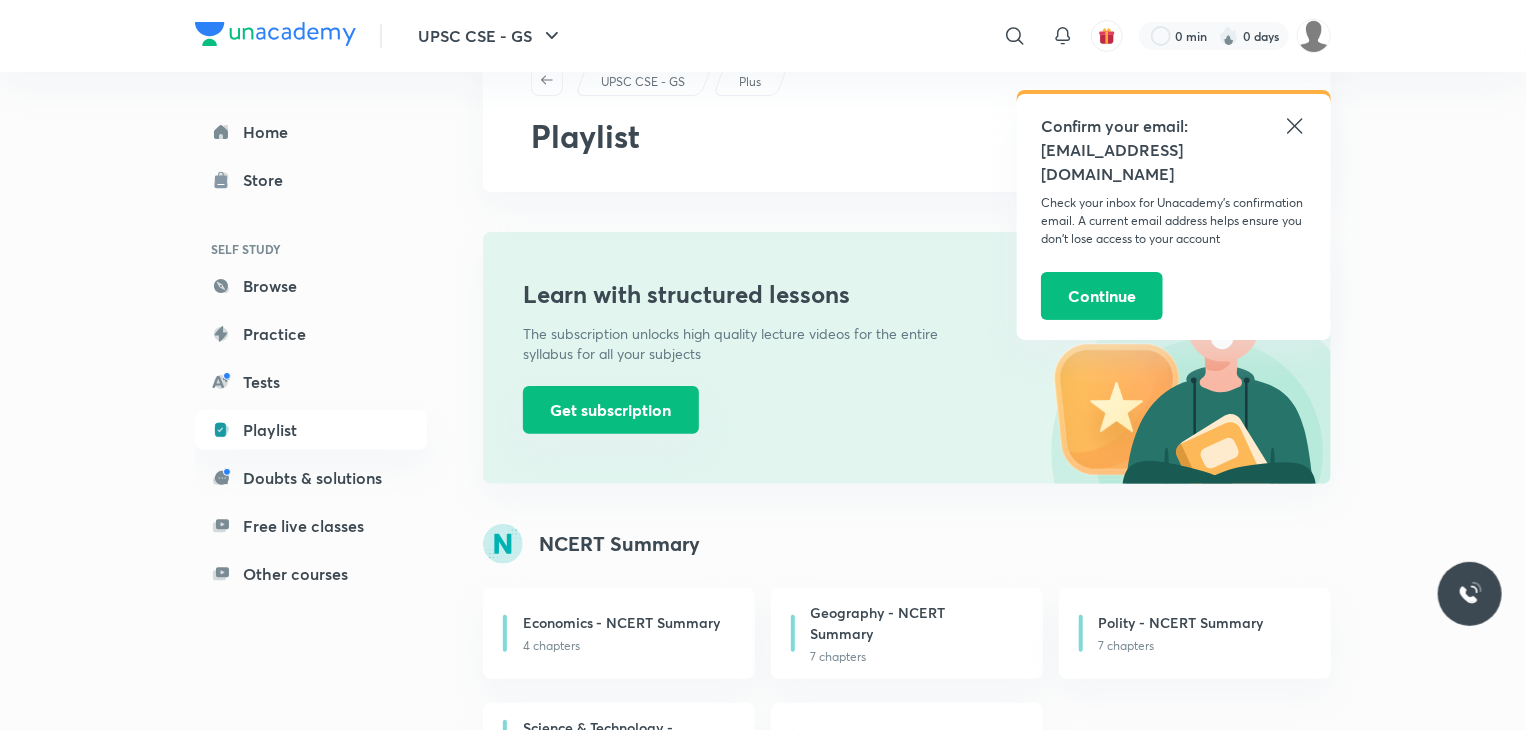 scroll, scrollTop: 74, scrollLeft: 0, axis: vertical 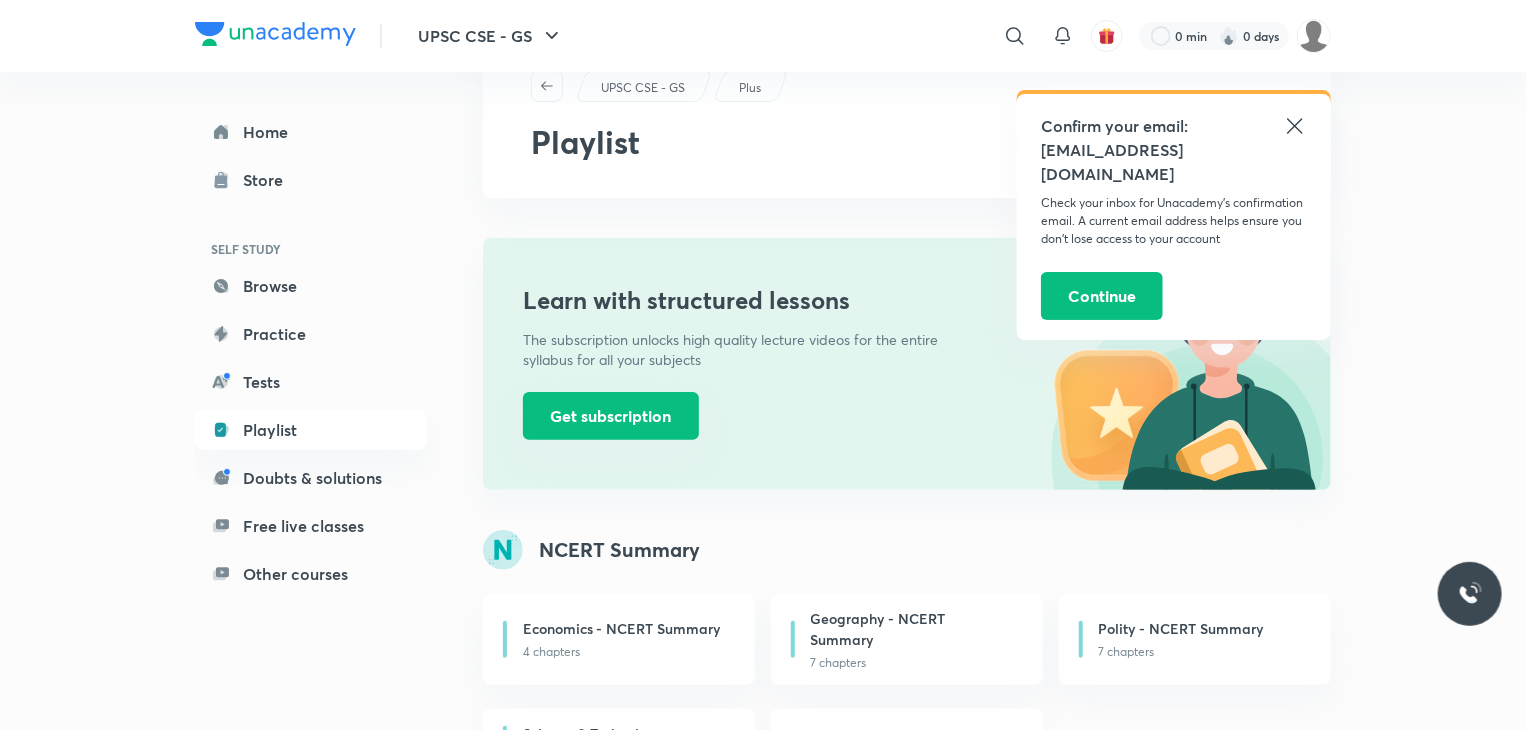 click on "Get subscription" at bounding box center [611, 416] 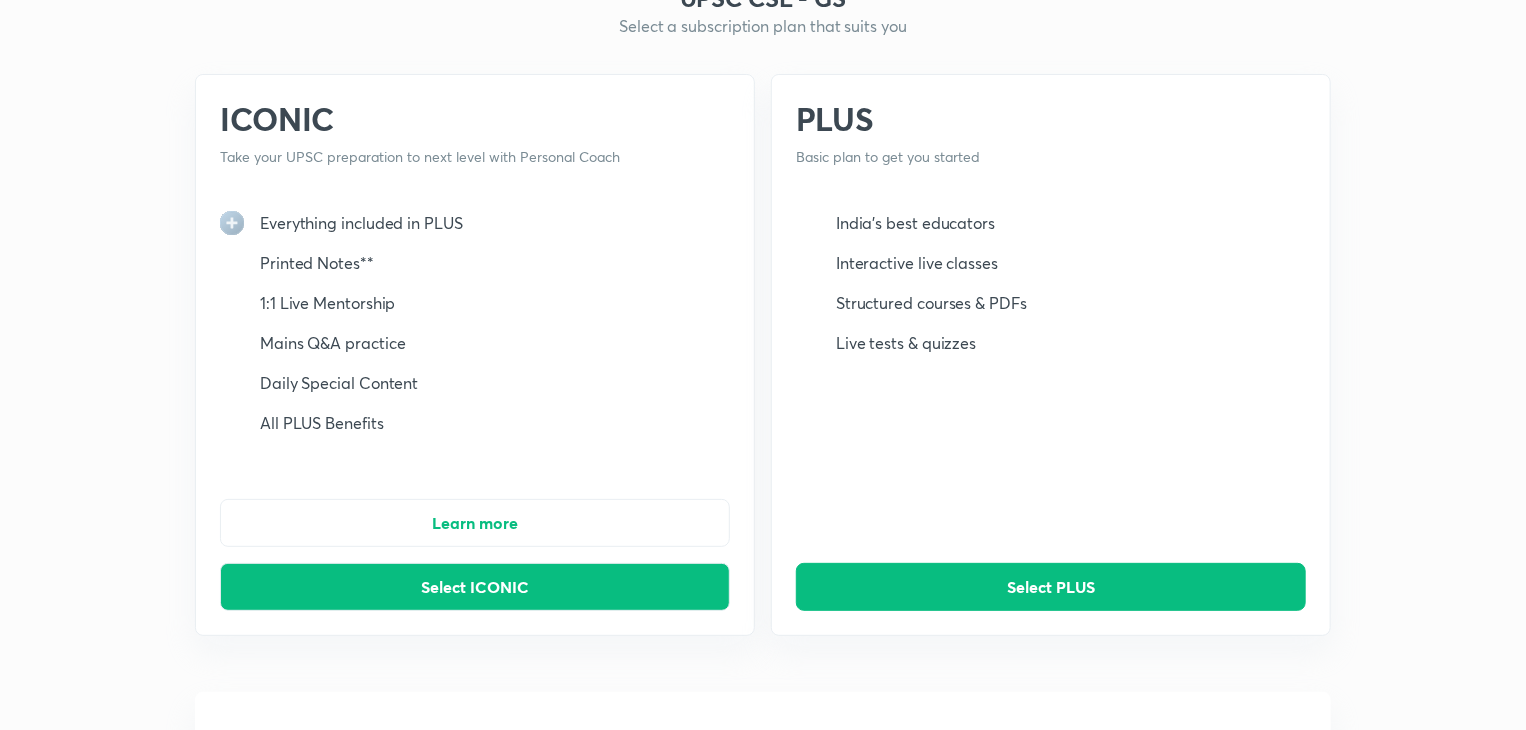 scroll, scrollTop: 0, scrollLeft: 0, axis: both 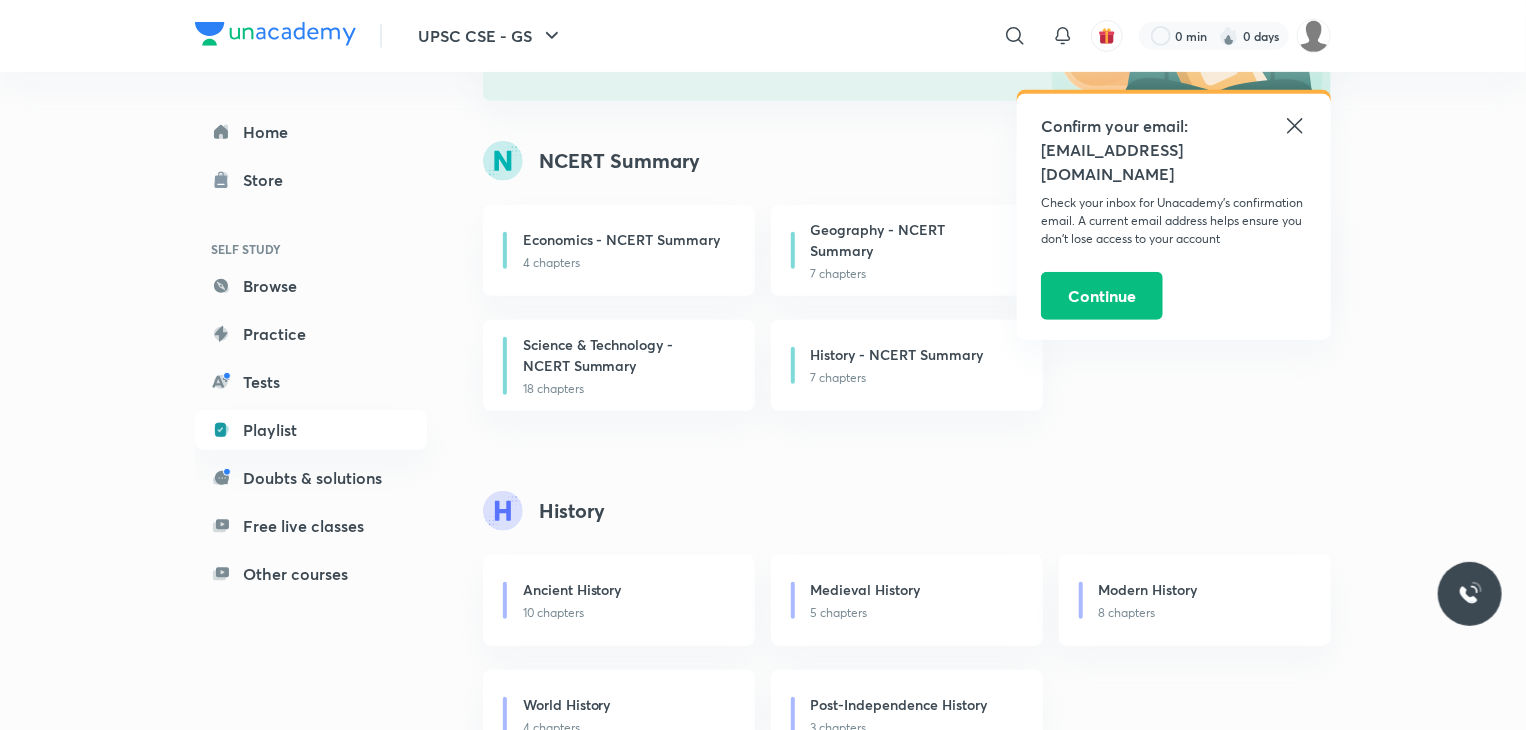 click 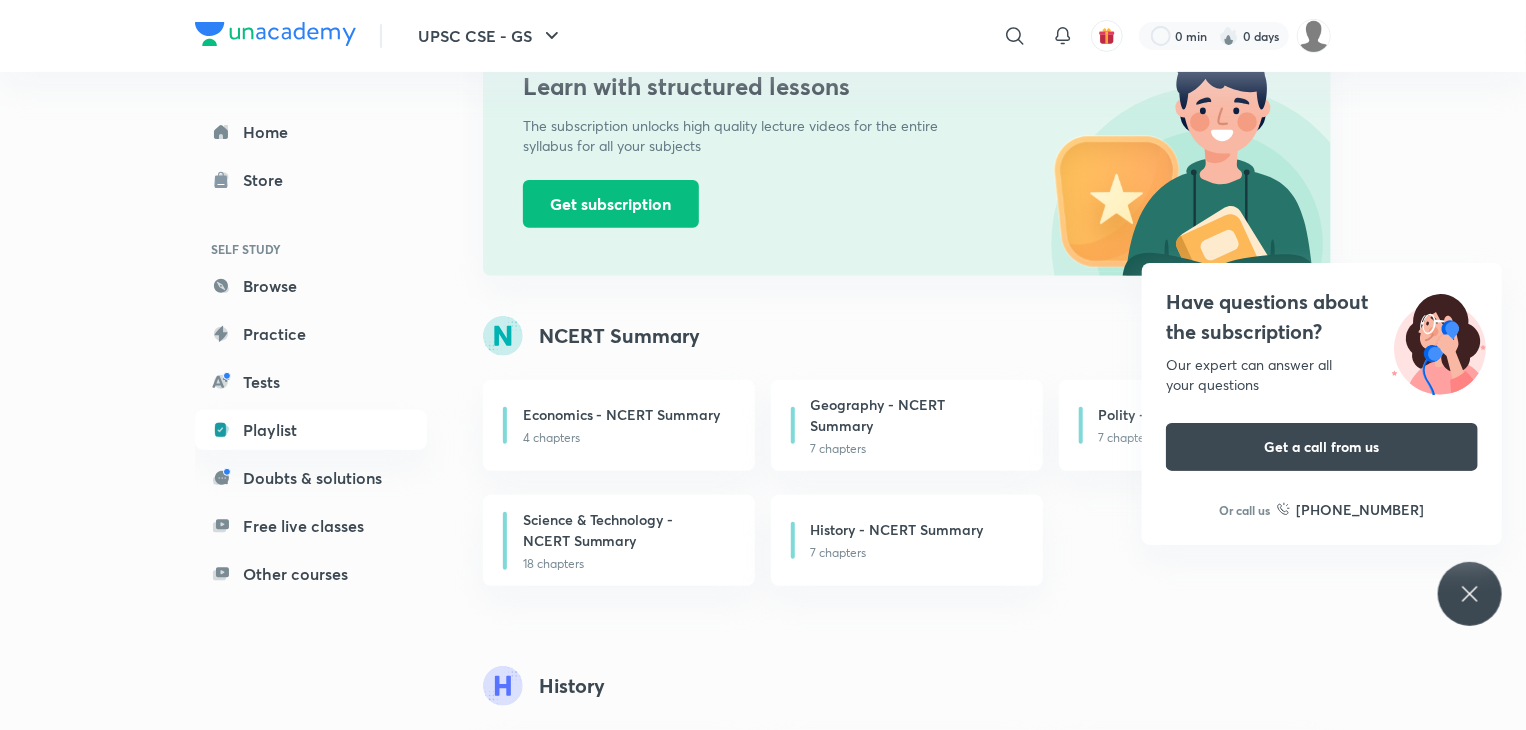 scroll, scrollTop: 498, scrollLeft: 0, axis: vertical 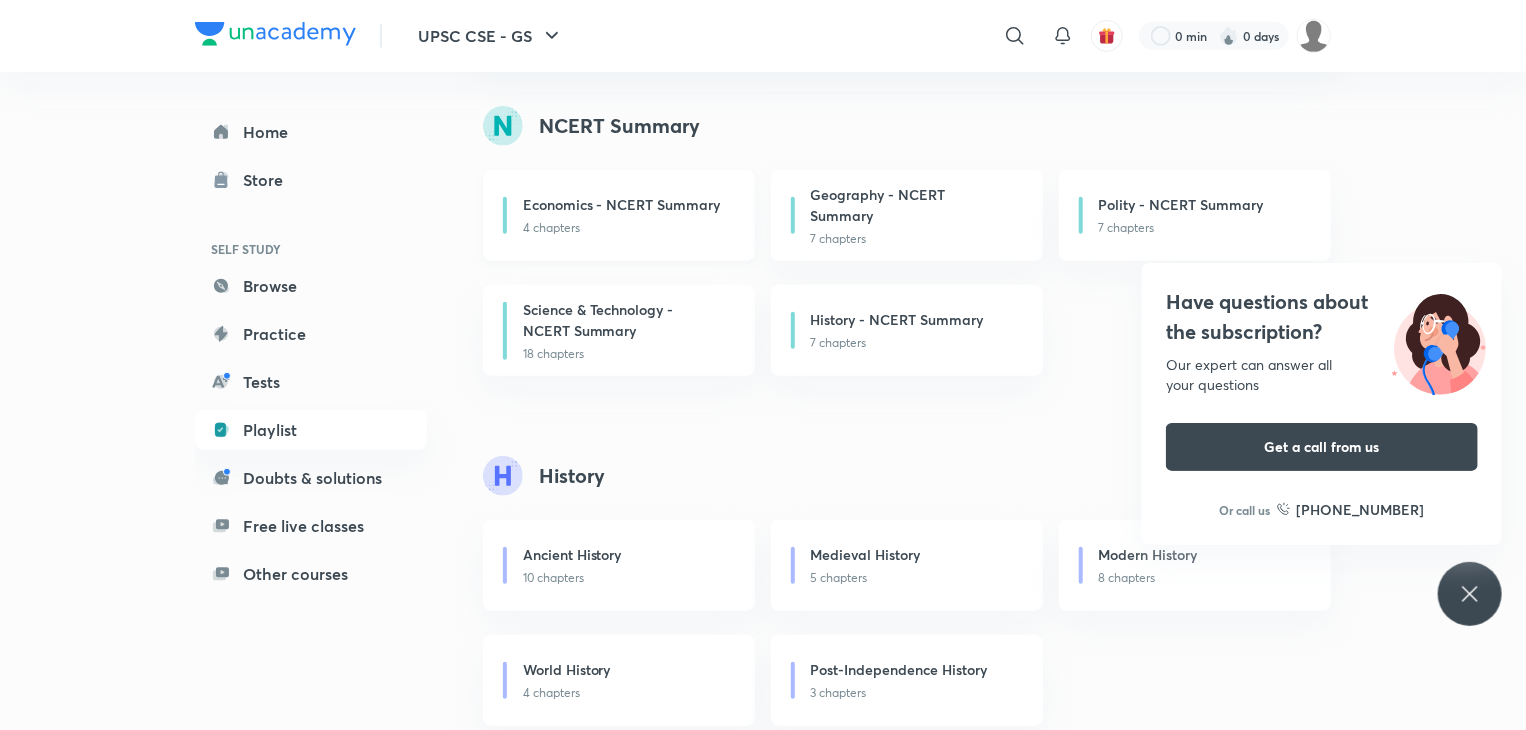 click on "Economics - NCERT Summary" at bounding box center [622, 204] 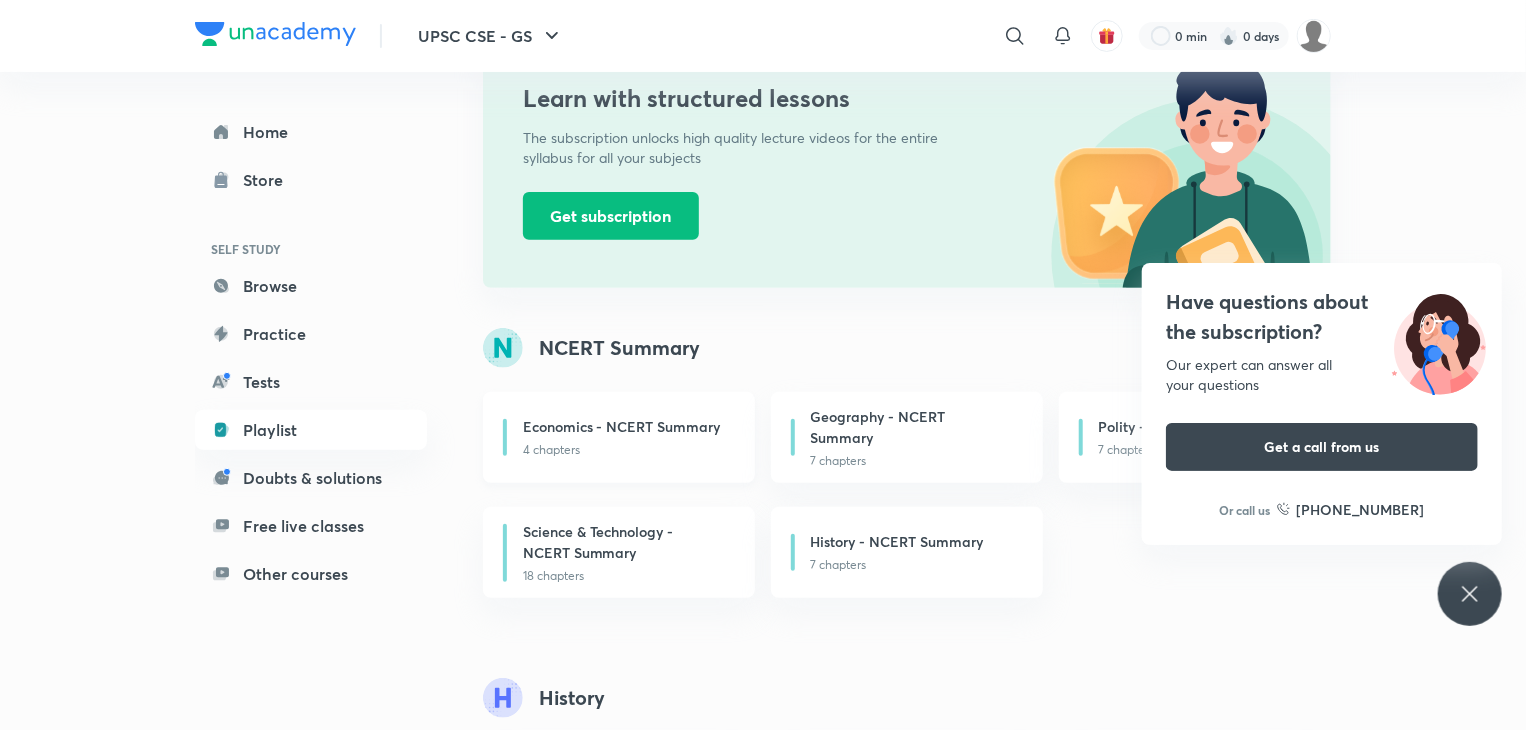 scroll, scrollTop: 259, scrollLeft: 0, axis: vertical 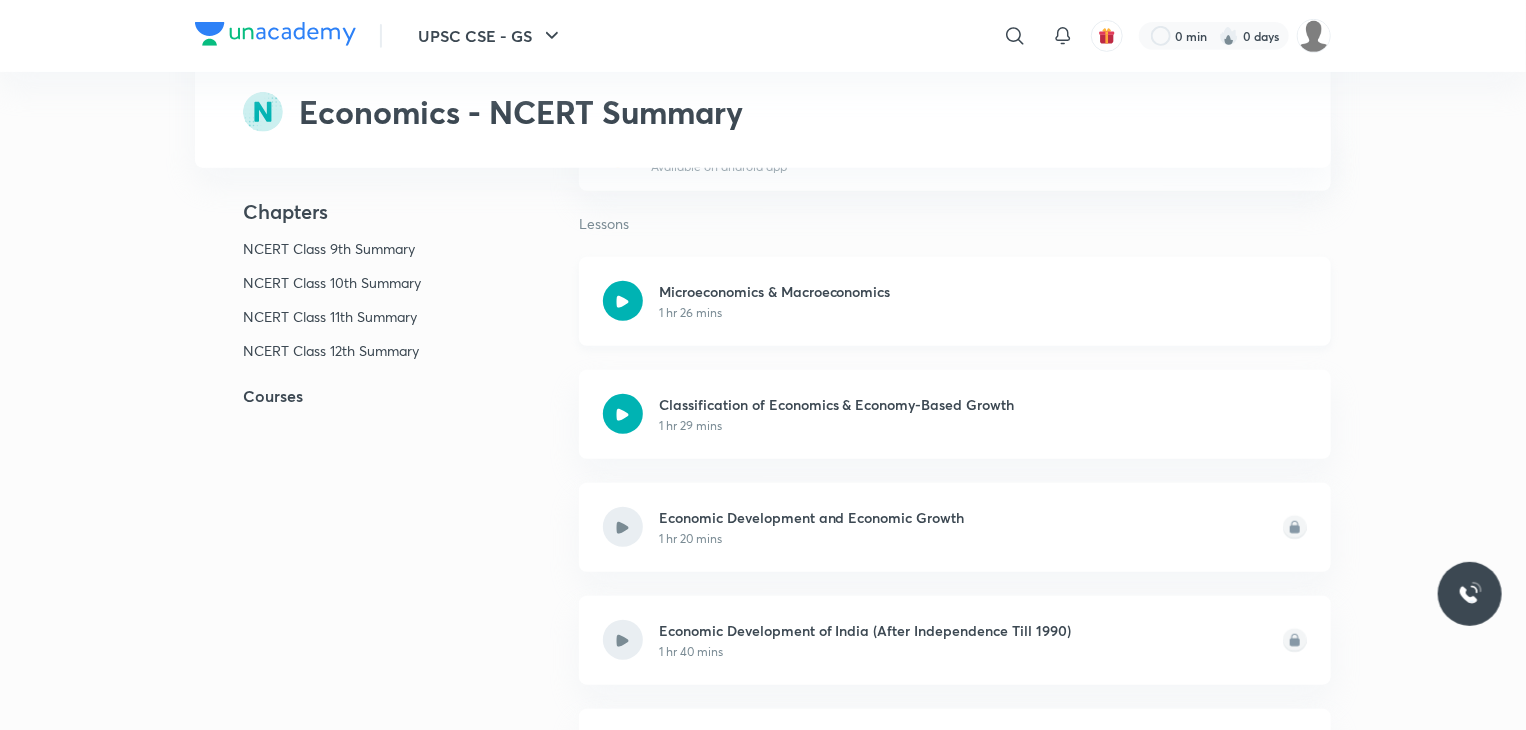 click 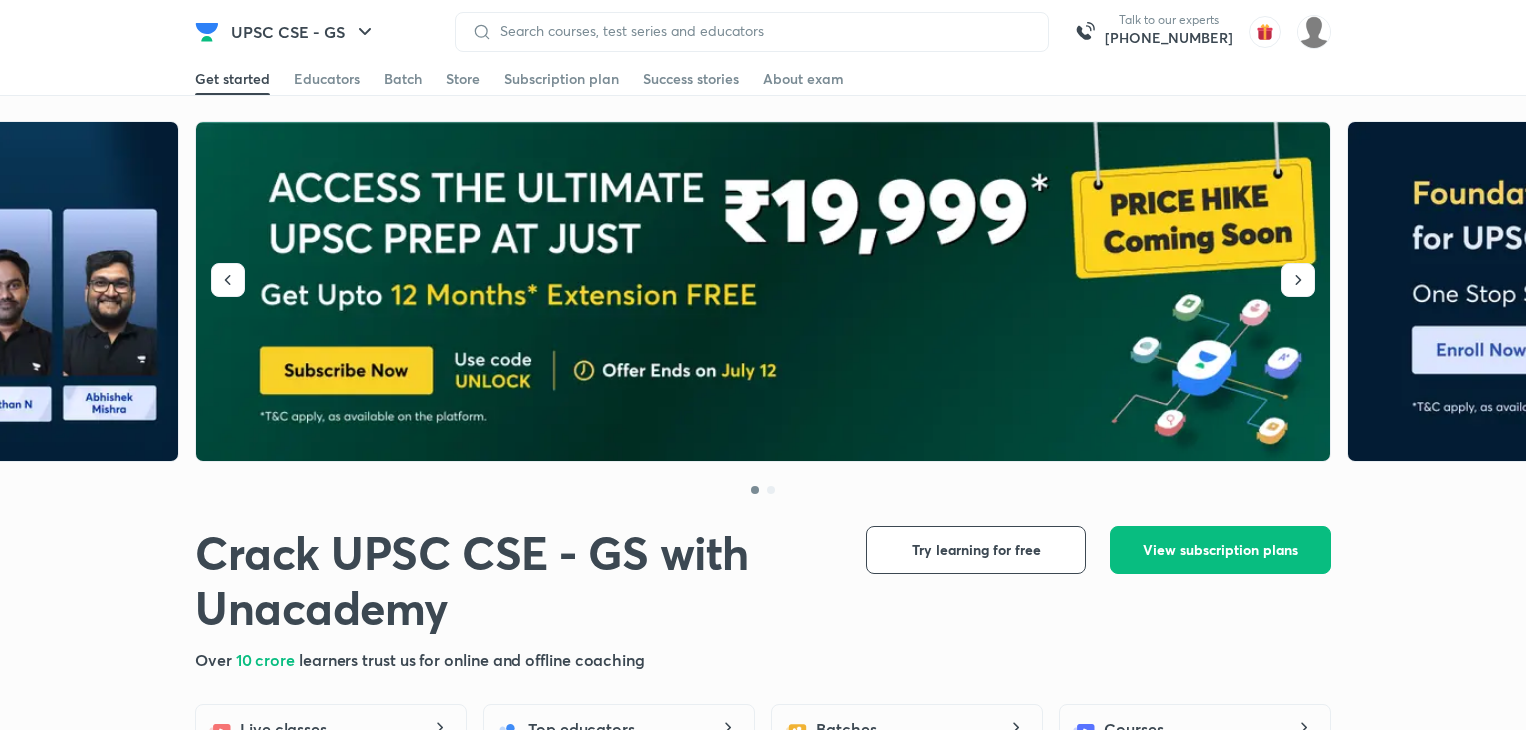 scroll, scrollTop: 0, scrollLeft: 0, axis: both 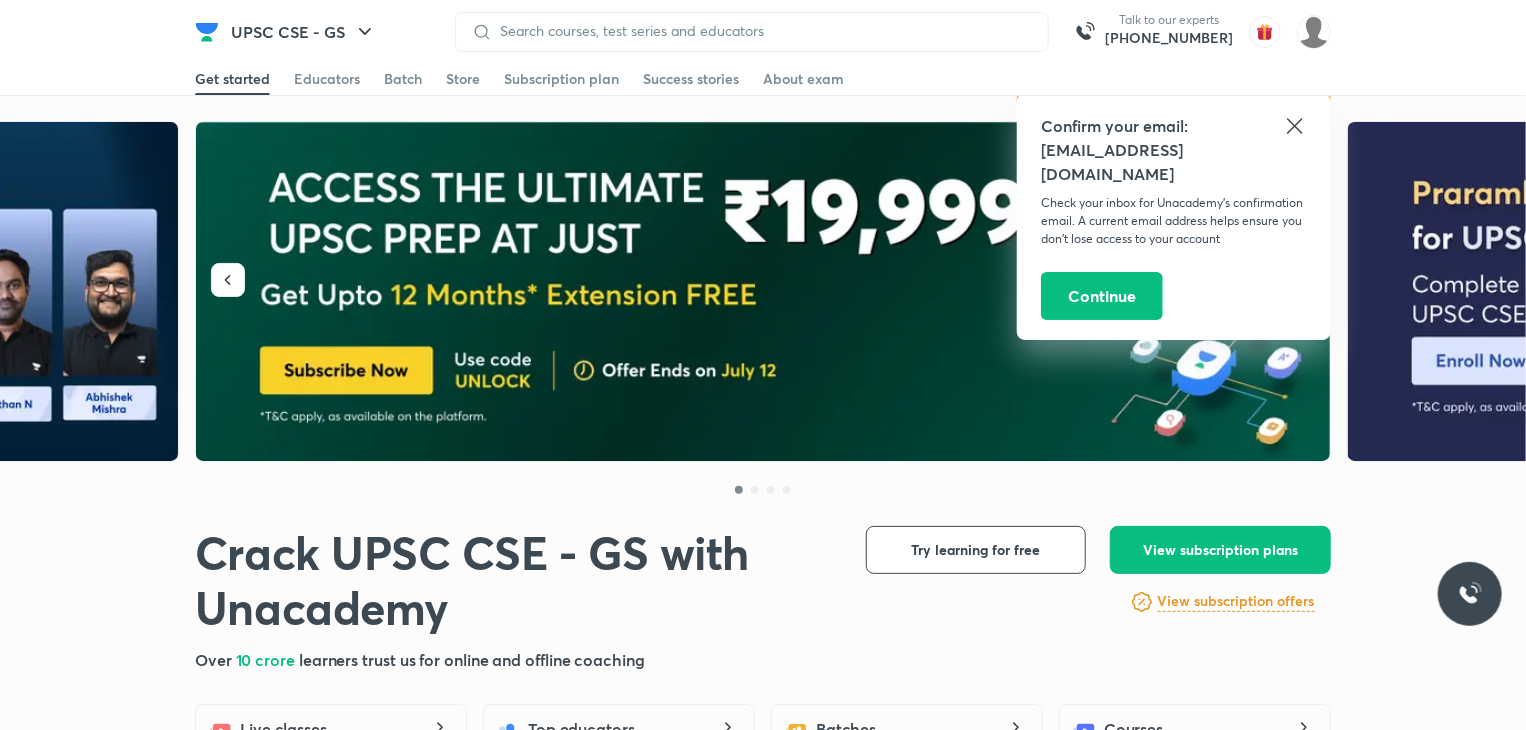 click at bounding box center [764, 292] 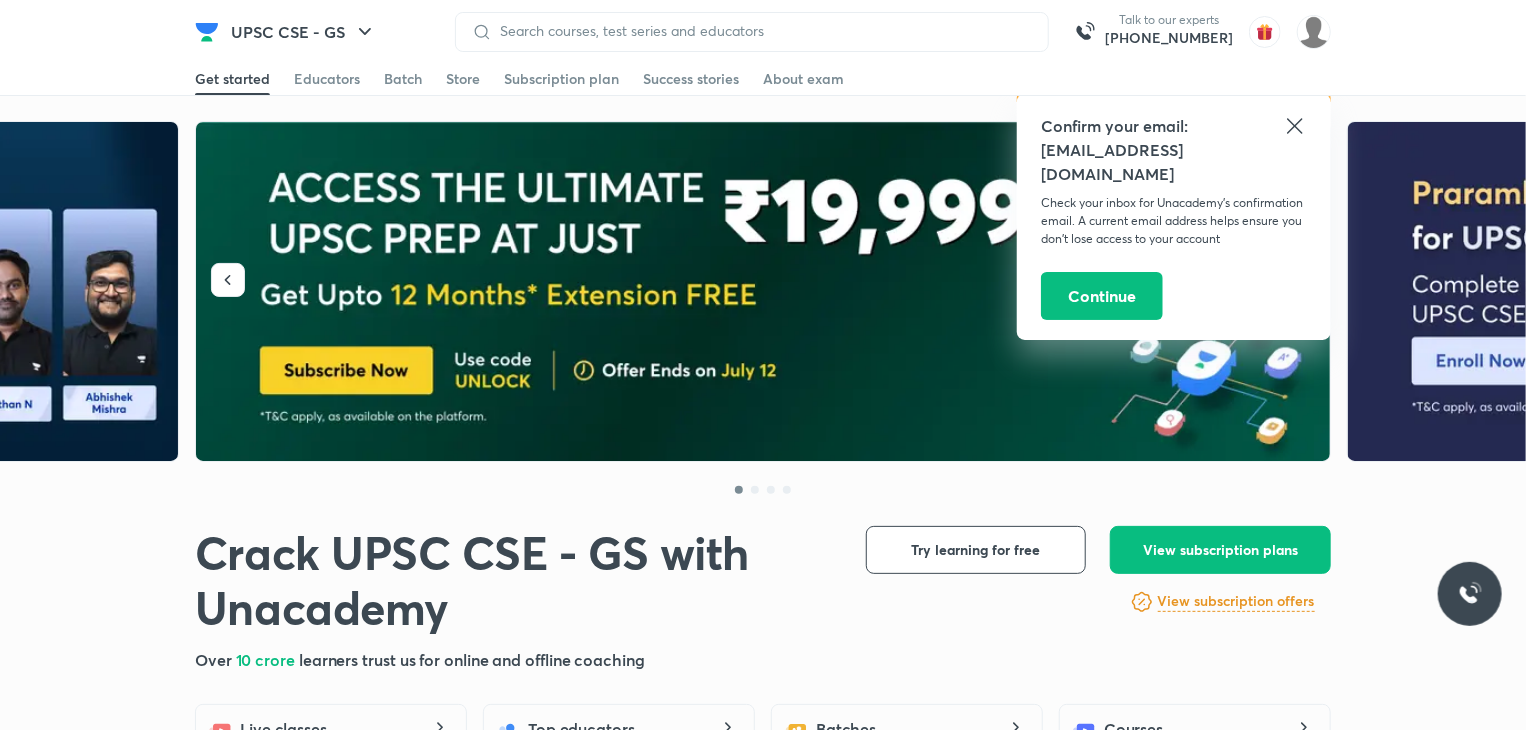 click 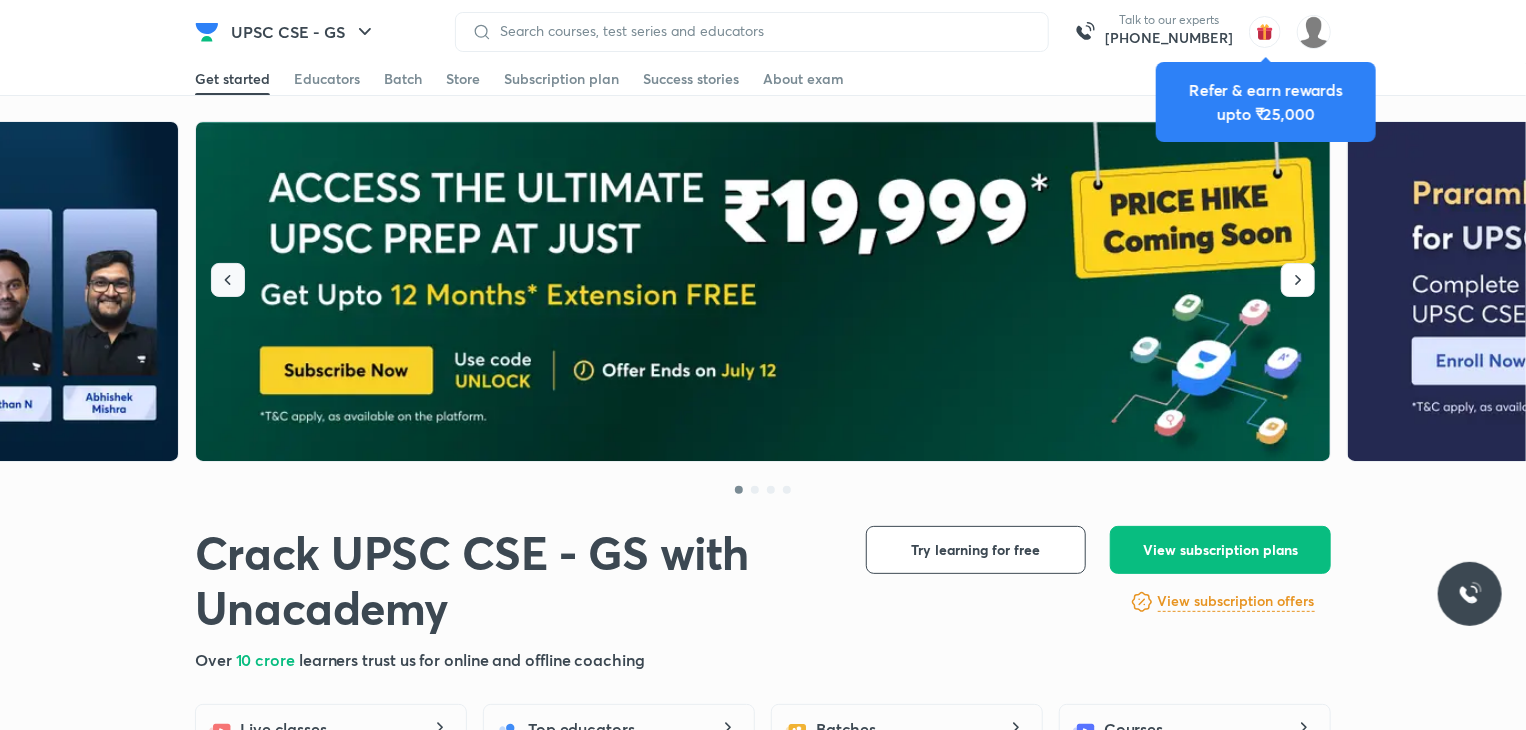 click 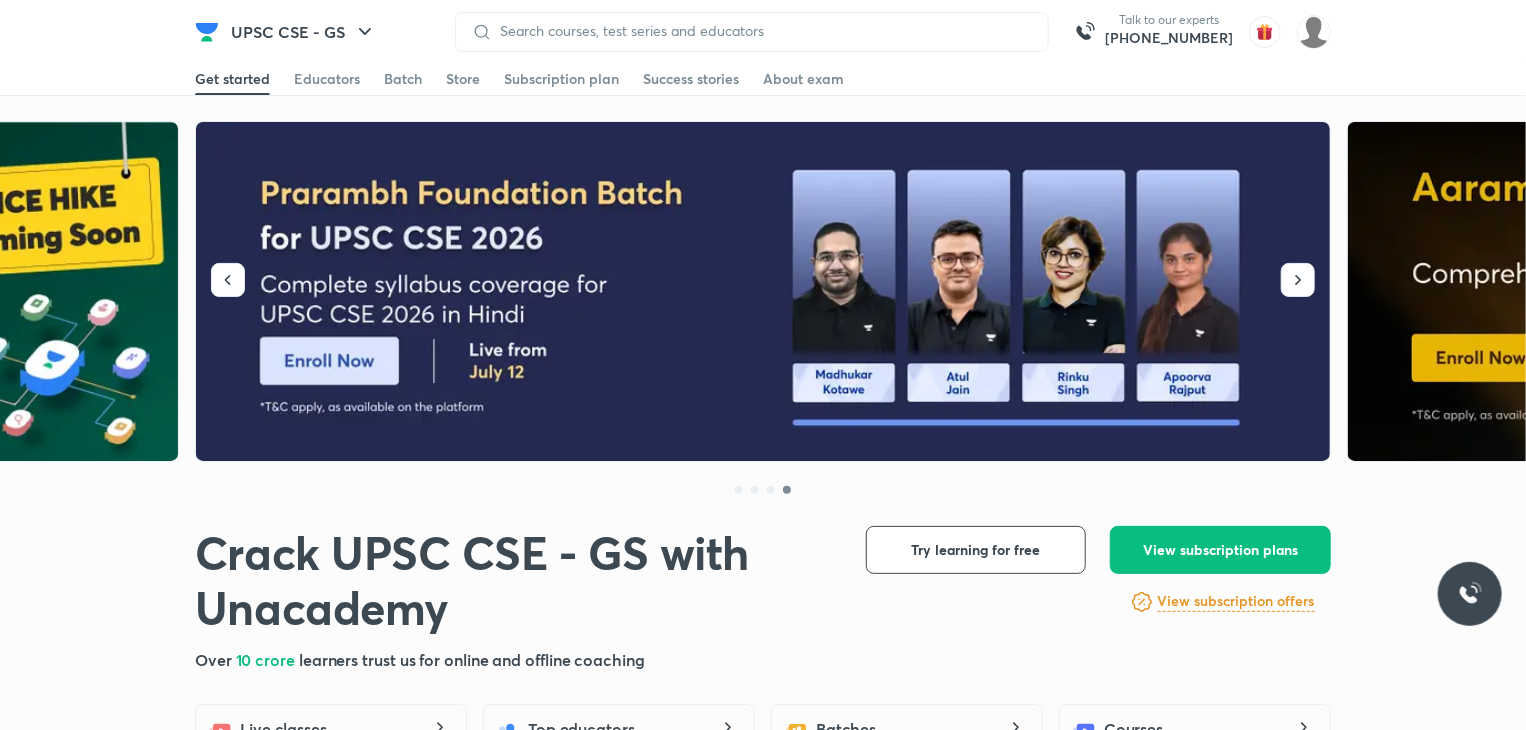 click at bounding box center (764, 292) 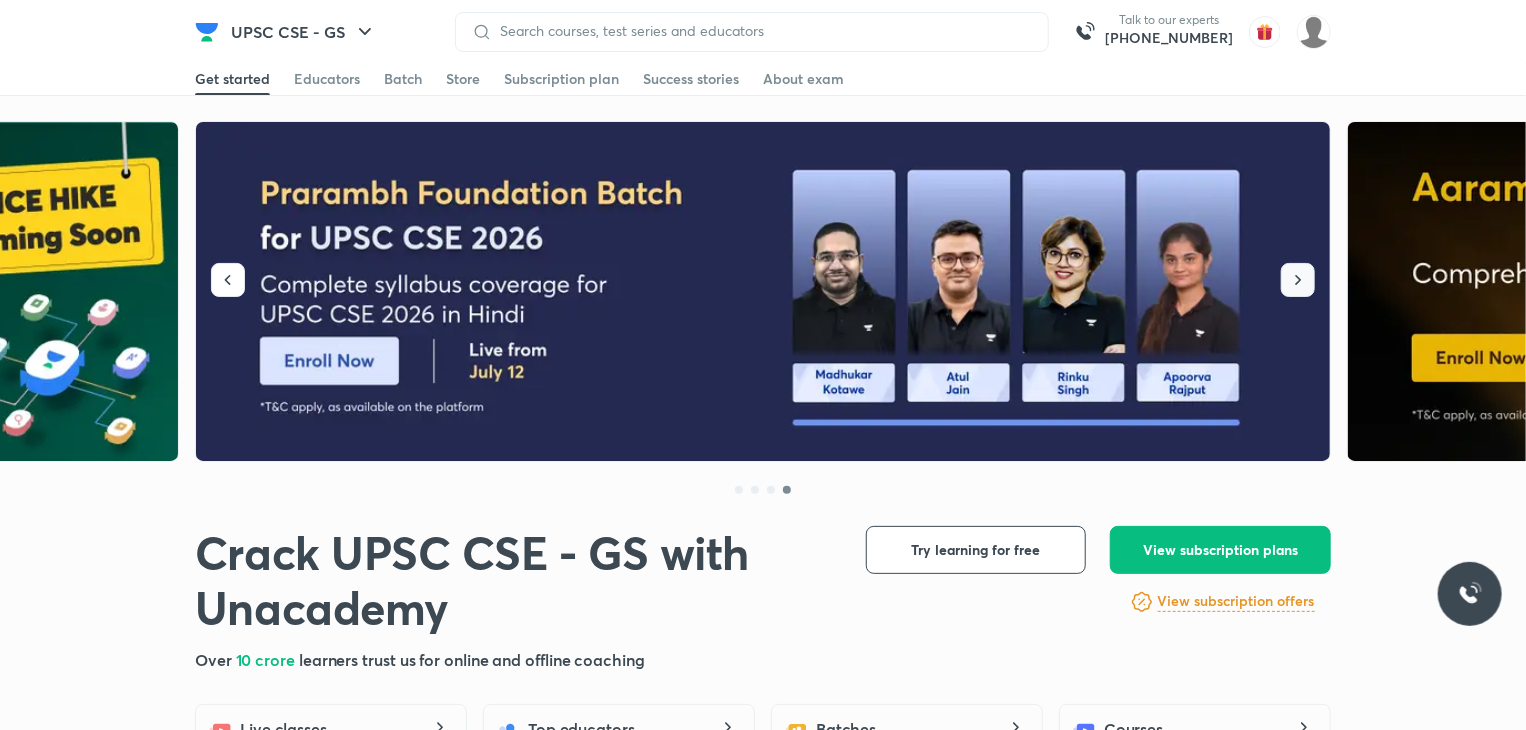 click at bounding box center [1298, 280] 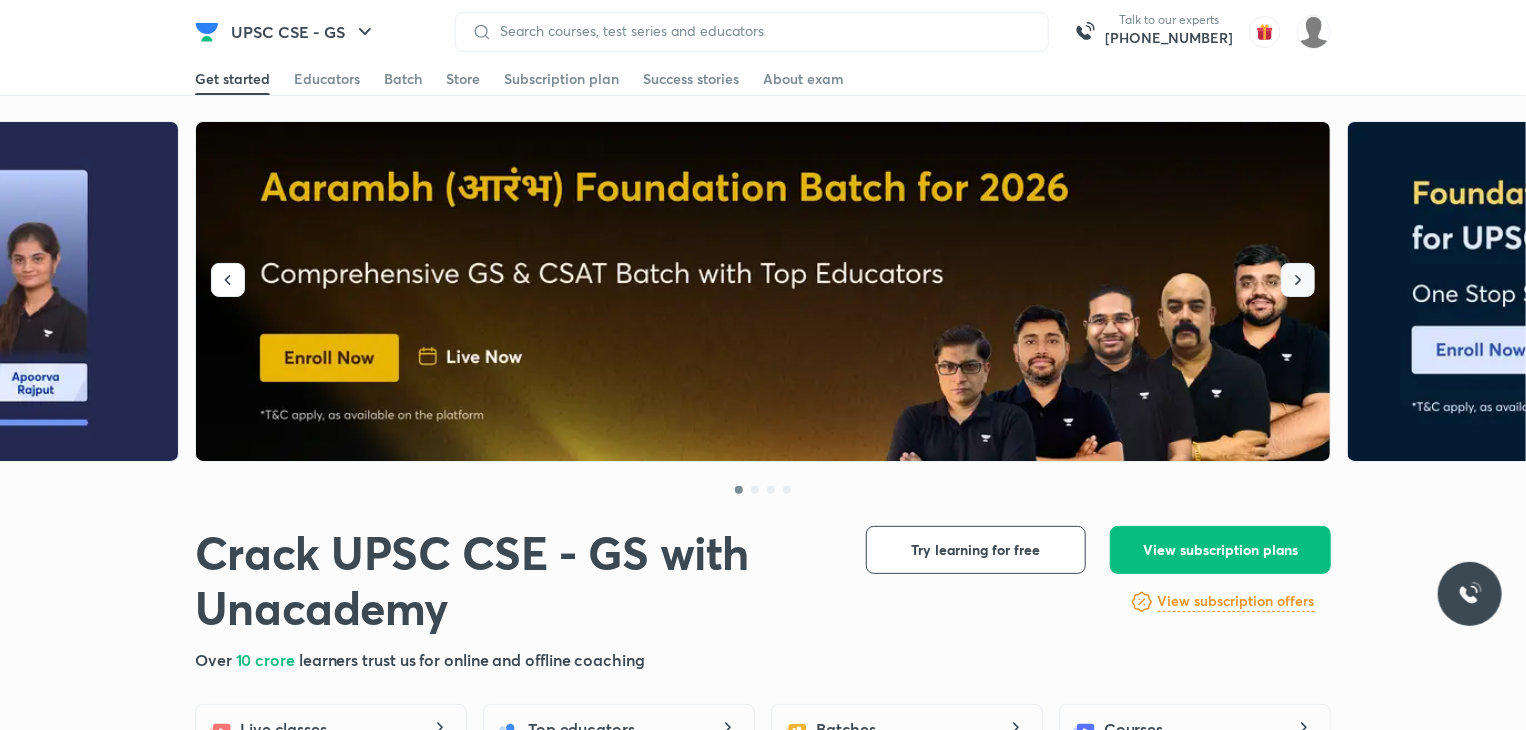 click at bounding box center (1298, 280) 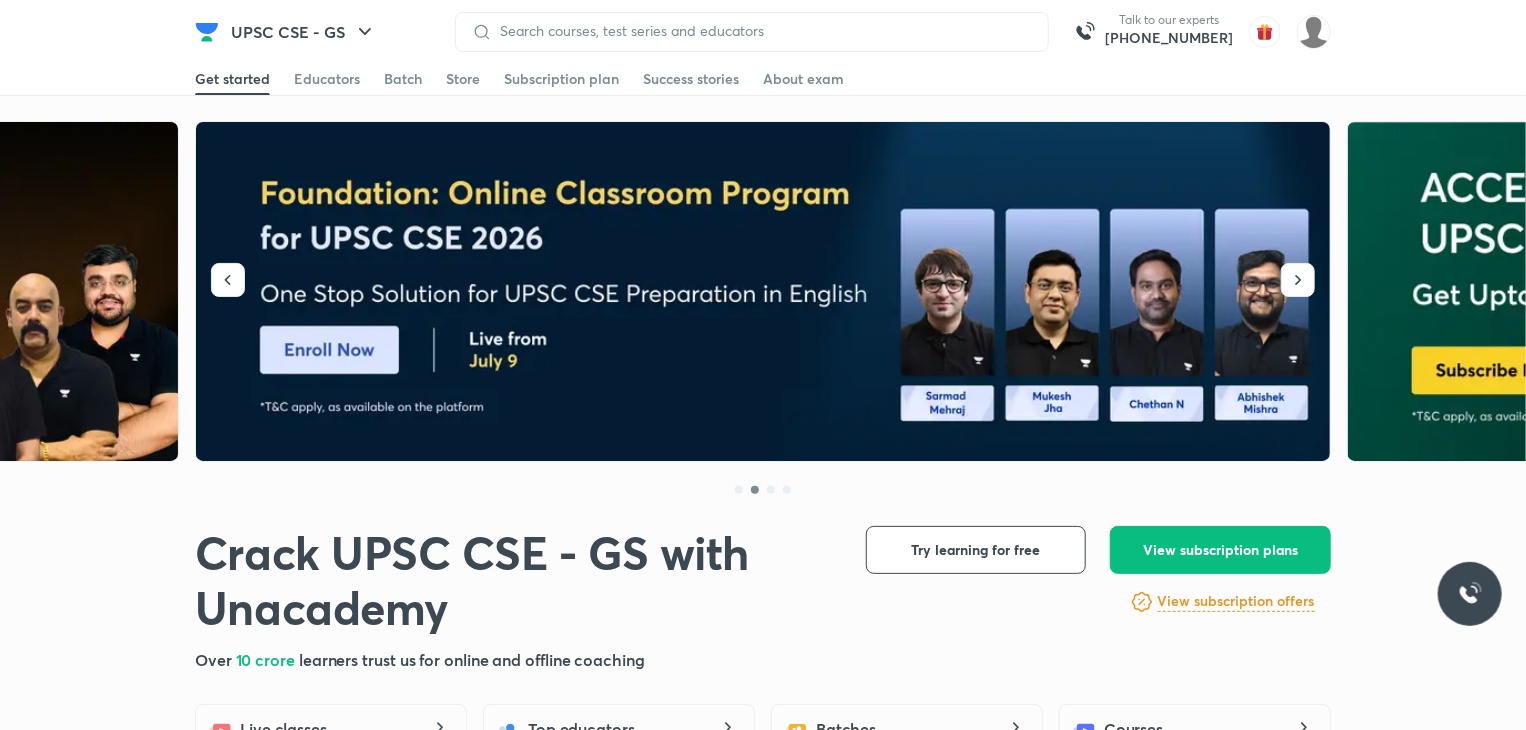 click at bounding box center (764, 292) 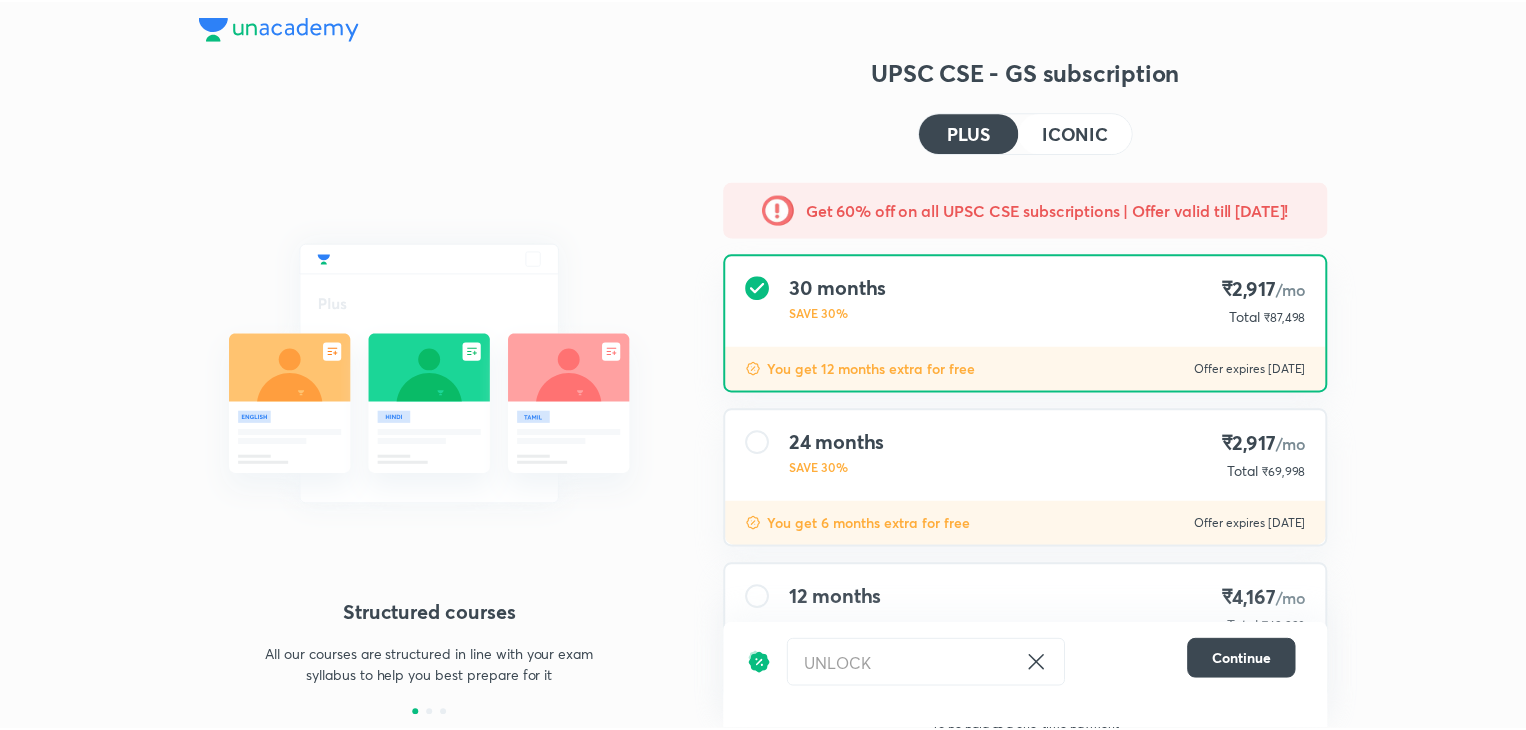 scroll, scrollTop: 0, scrollLeft: 0, axis: both 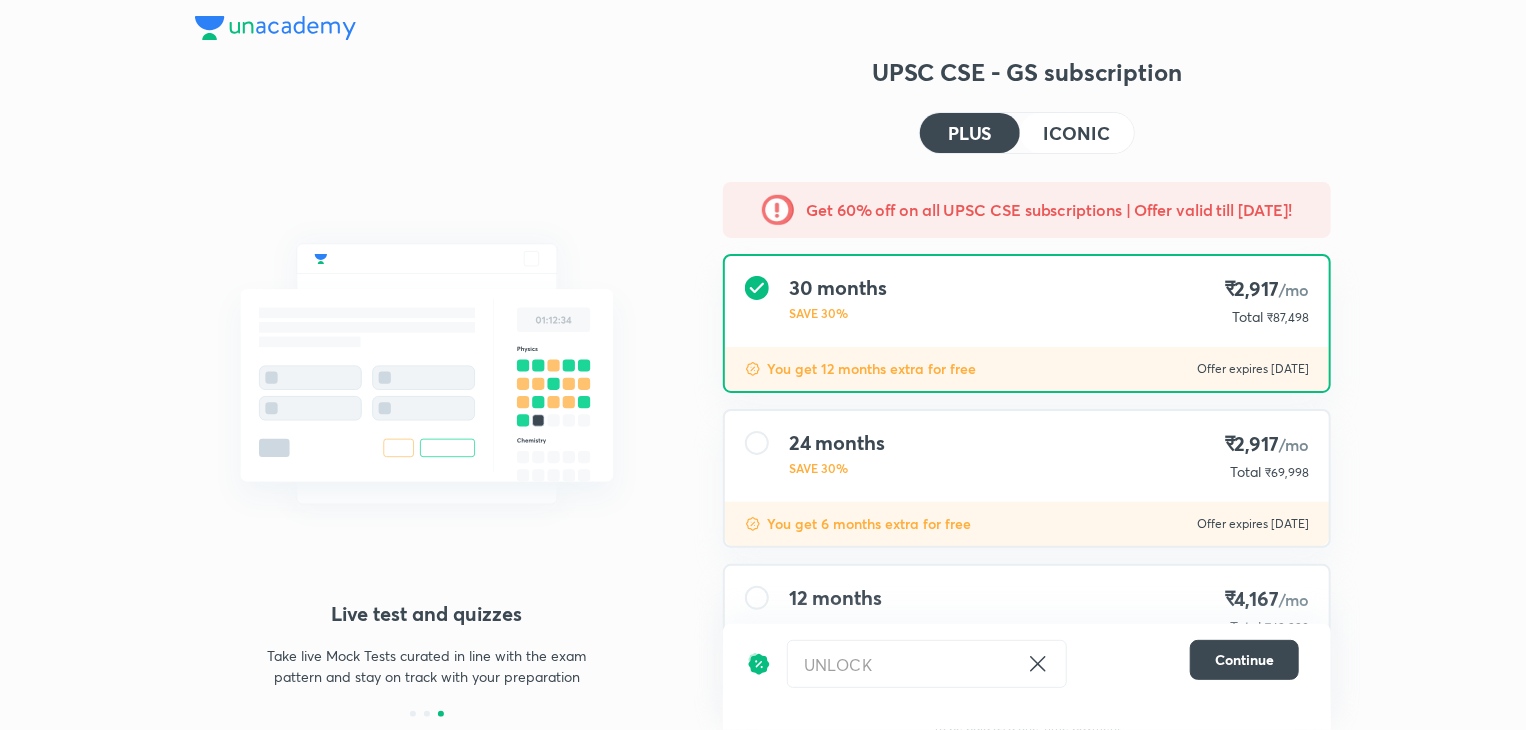 click on "ICONIC" at bounding box center (1077, 133) 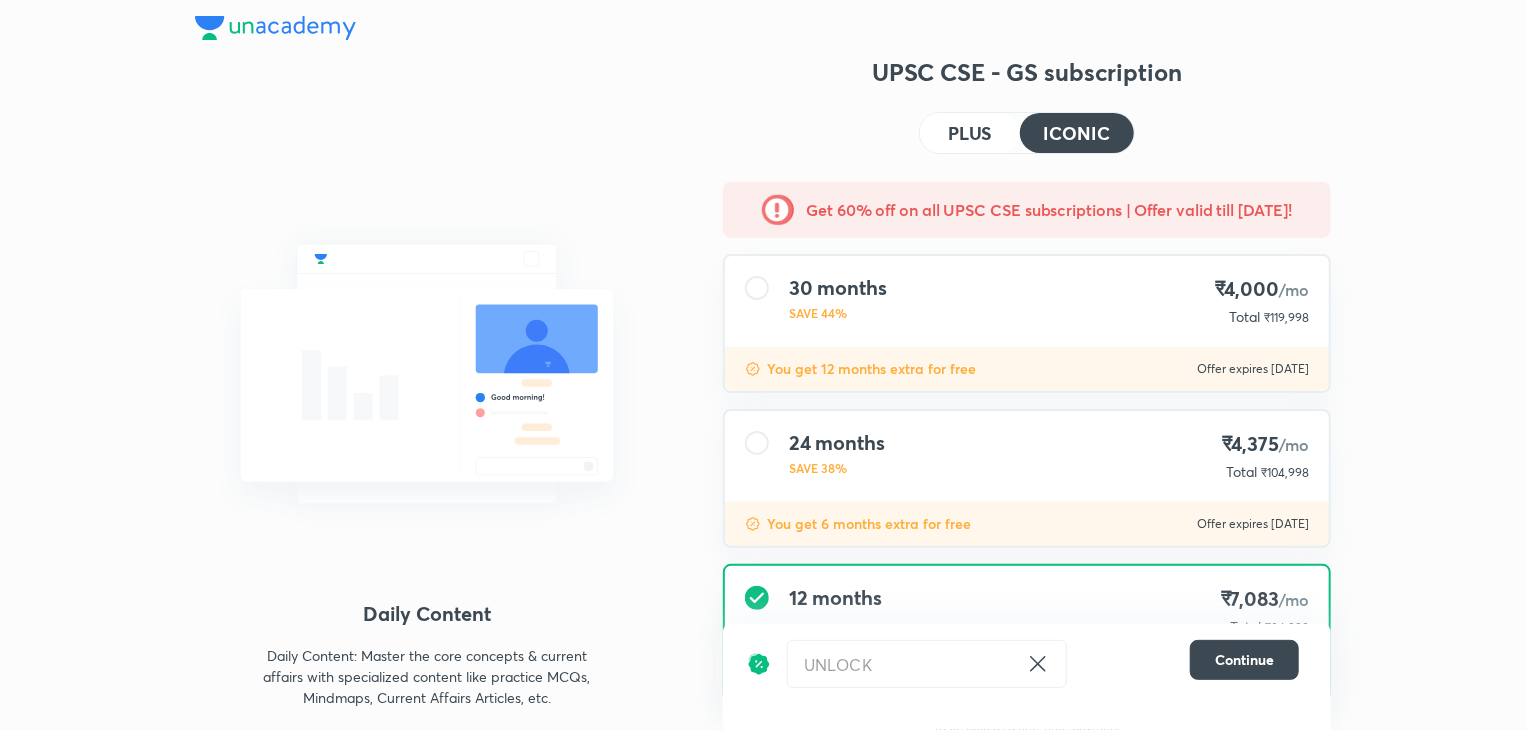 click on "PLUS" at bounding box center (970, 133) 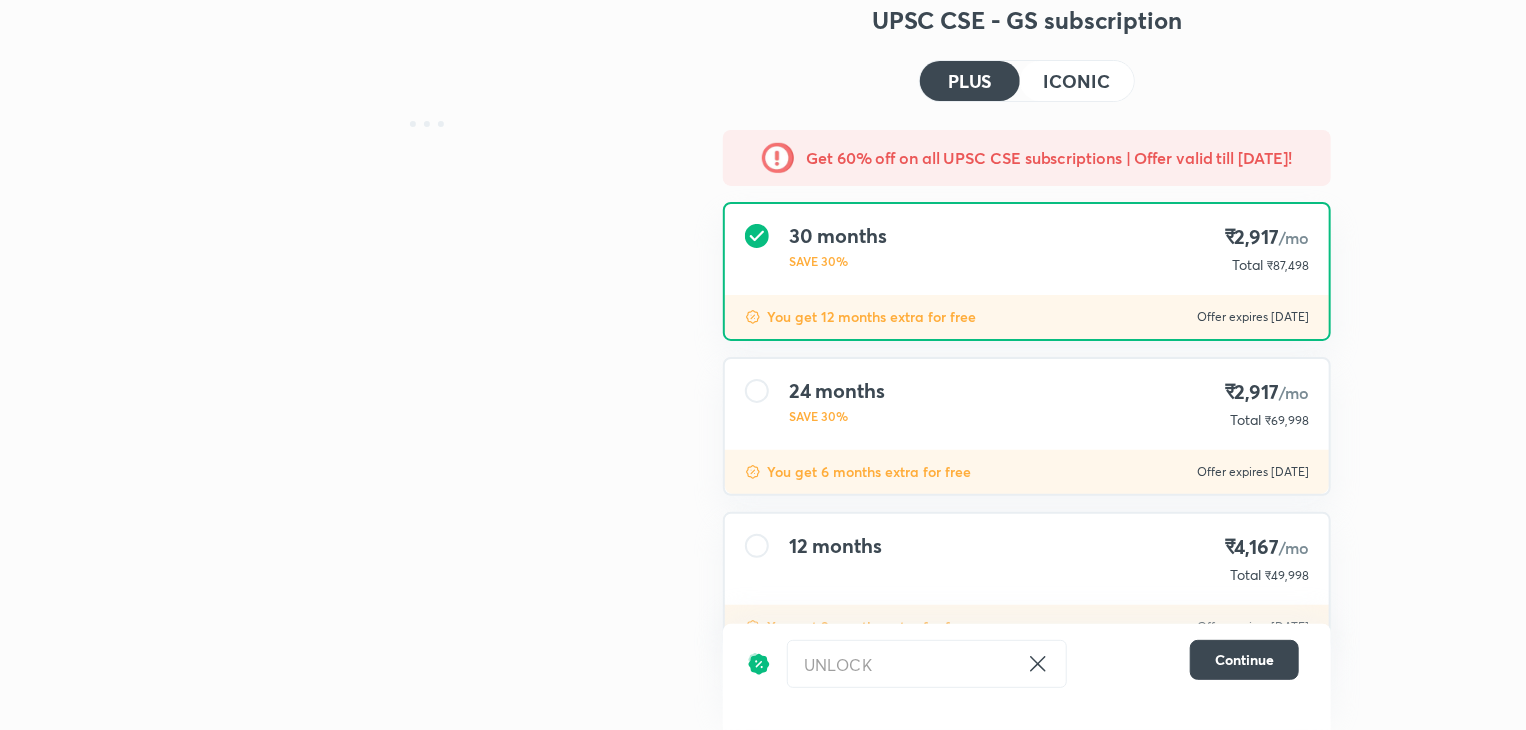 scroll, scrollTop: 0, scrollLeft: 0, axis: both 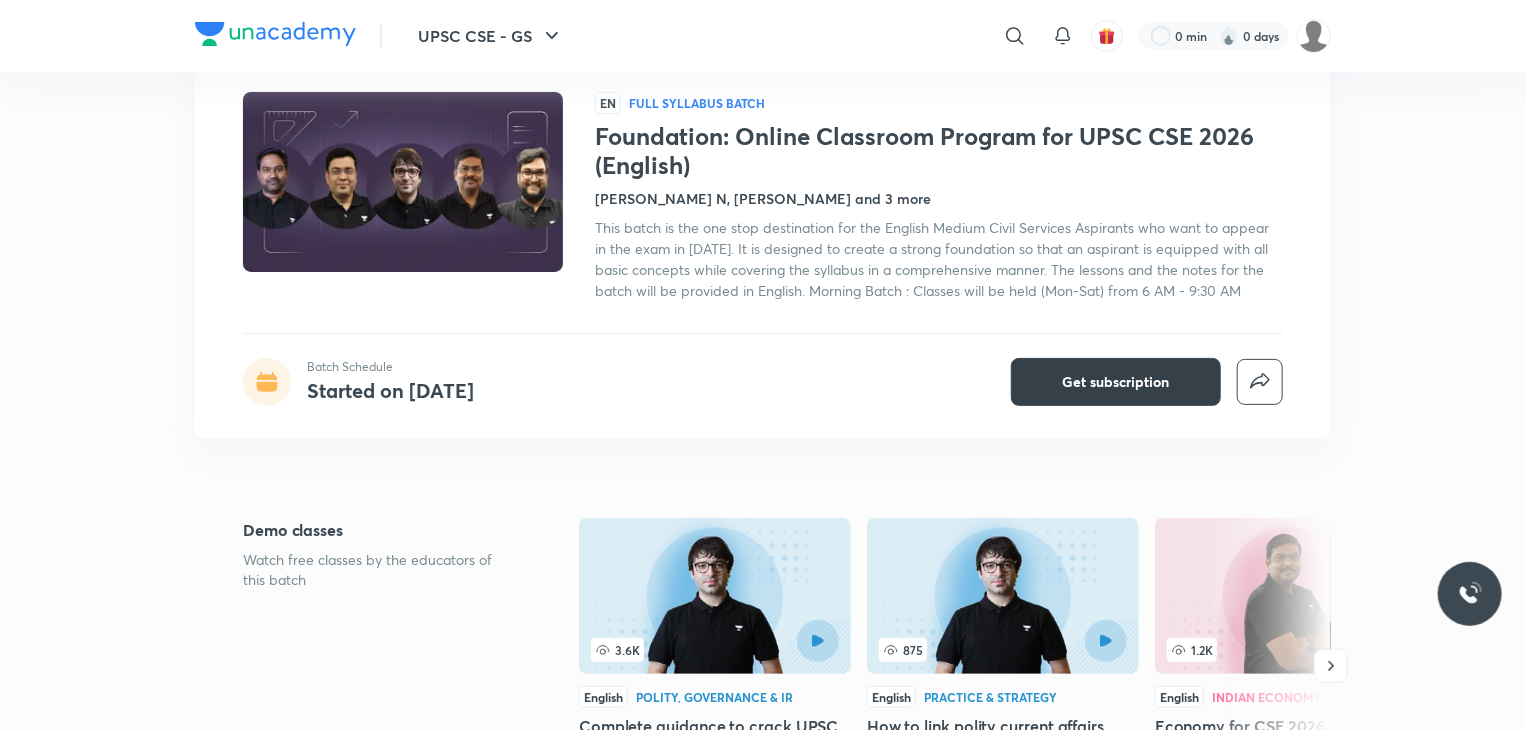 click on "Get subscription" at bounding box center [1116, 382] 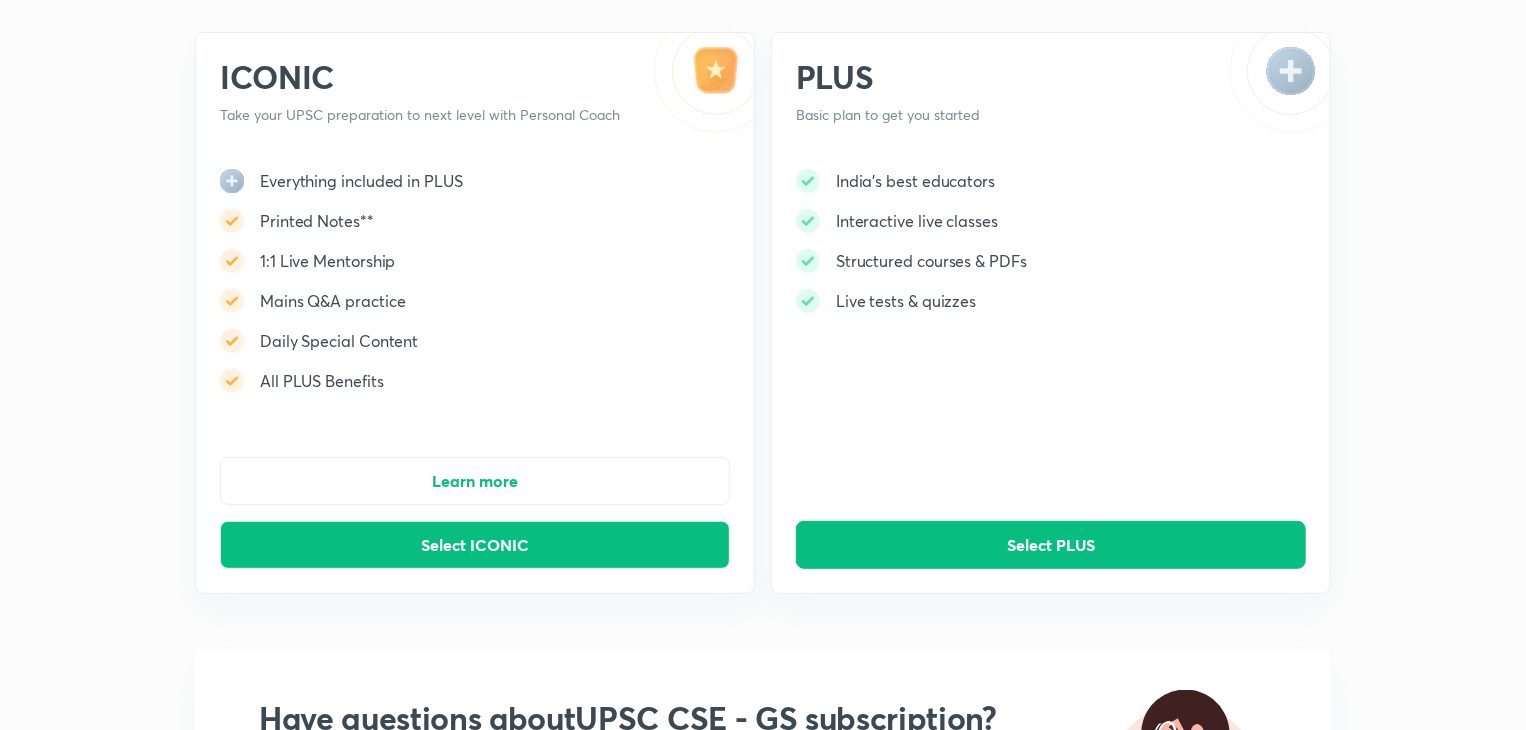 scroll, scrollTop: 0, scrollLeft: 0, axis: both 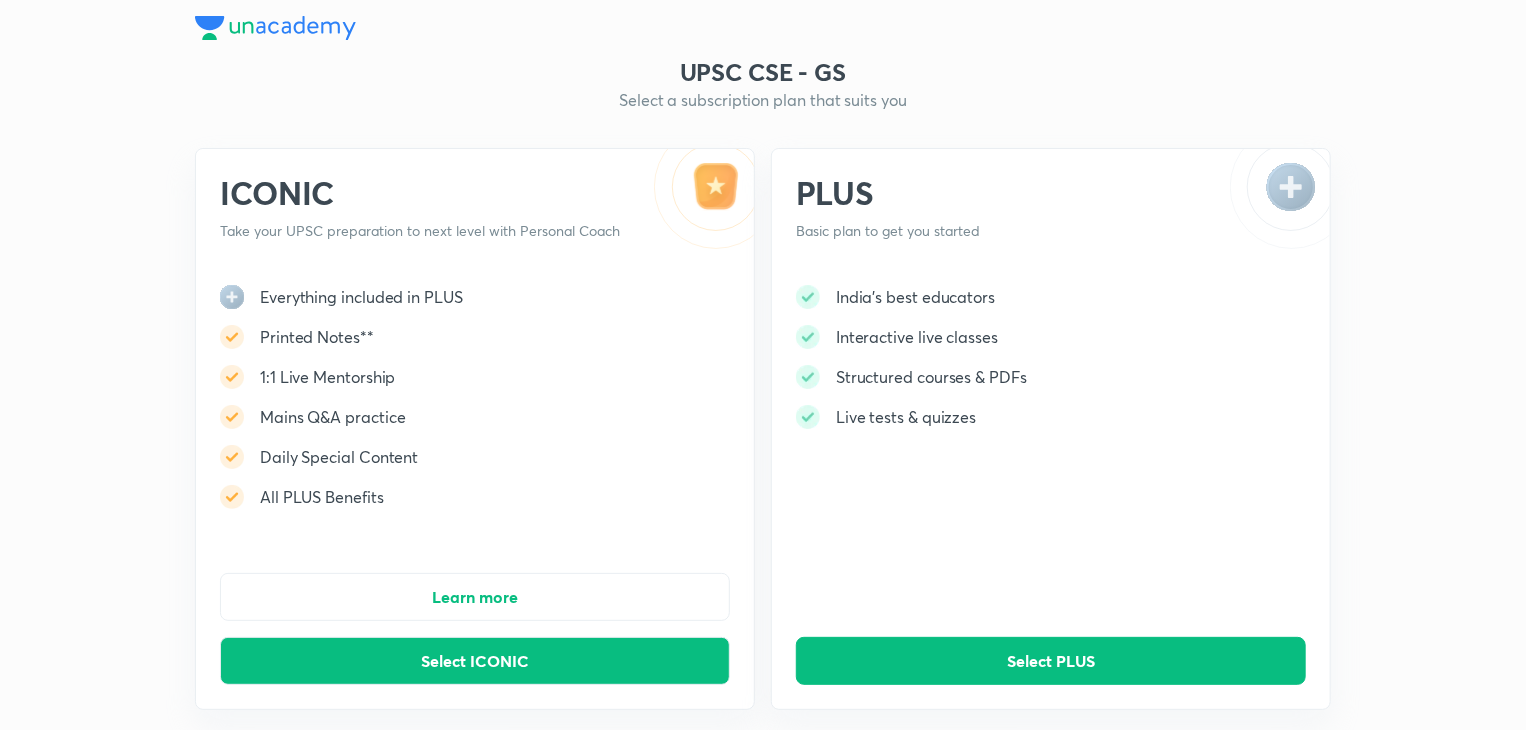 click 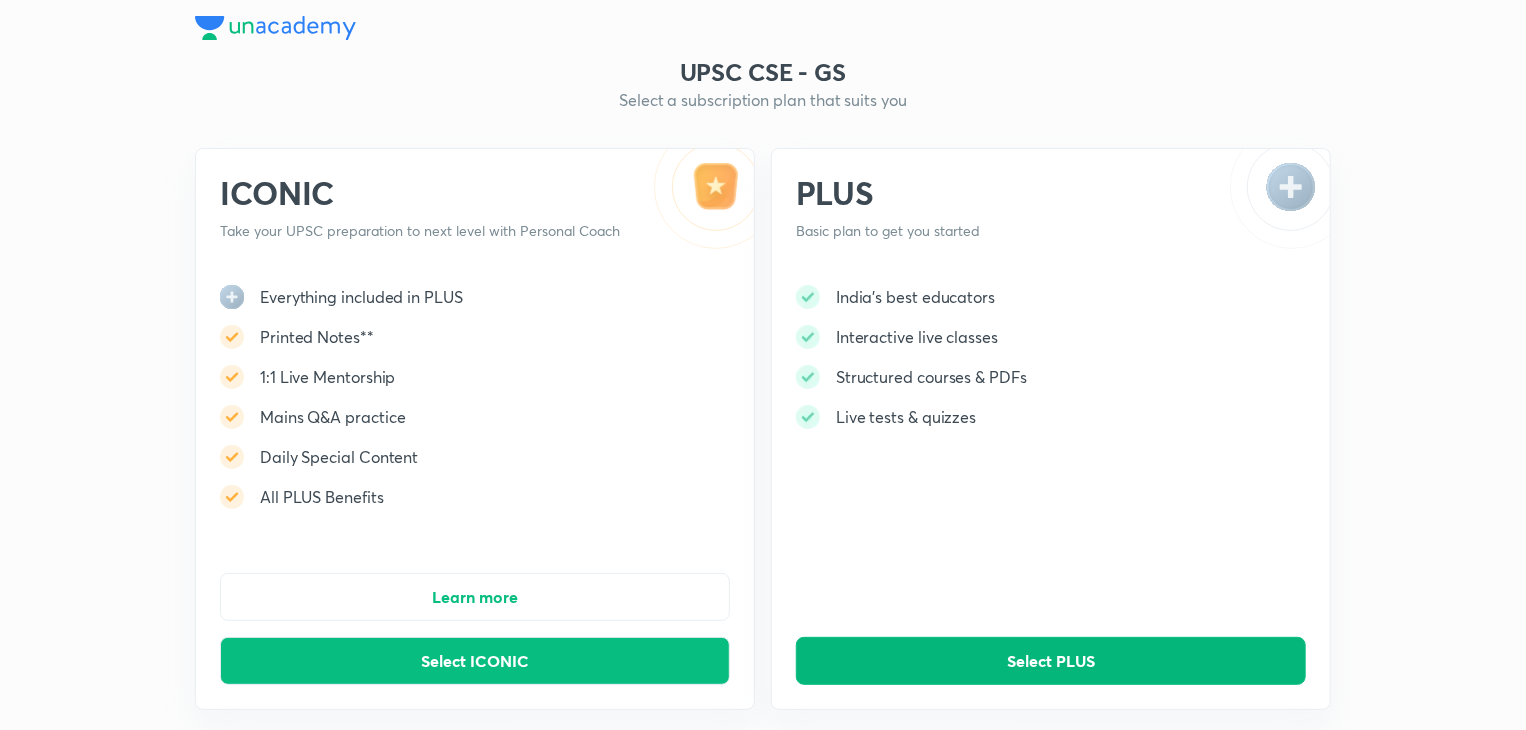 click on "Select PLUS" at bounding box center (1051, 661) 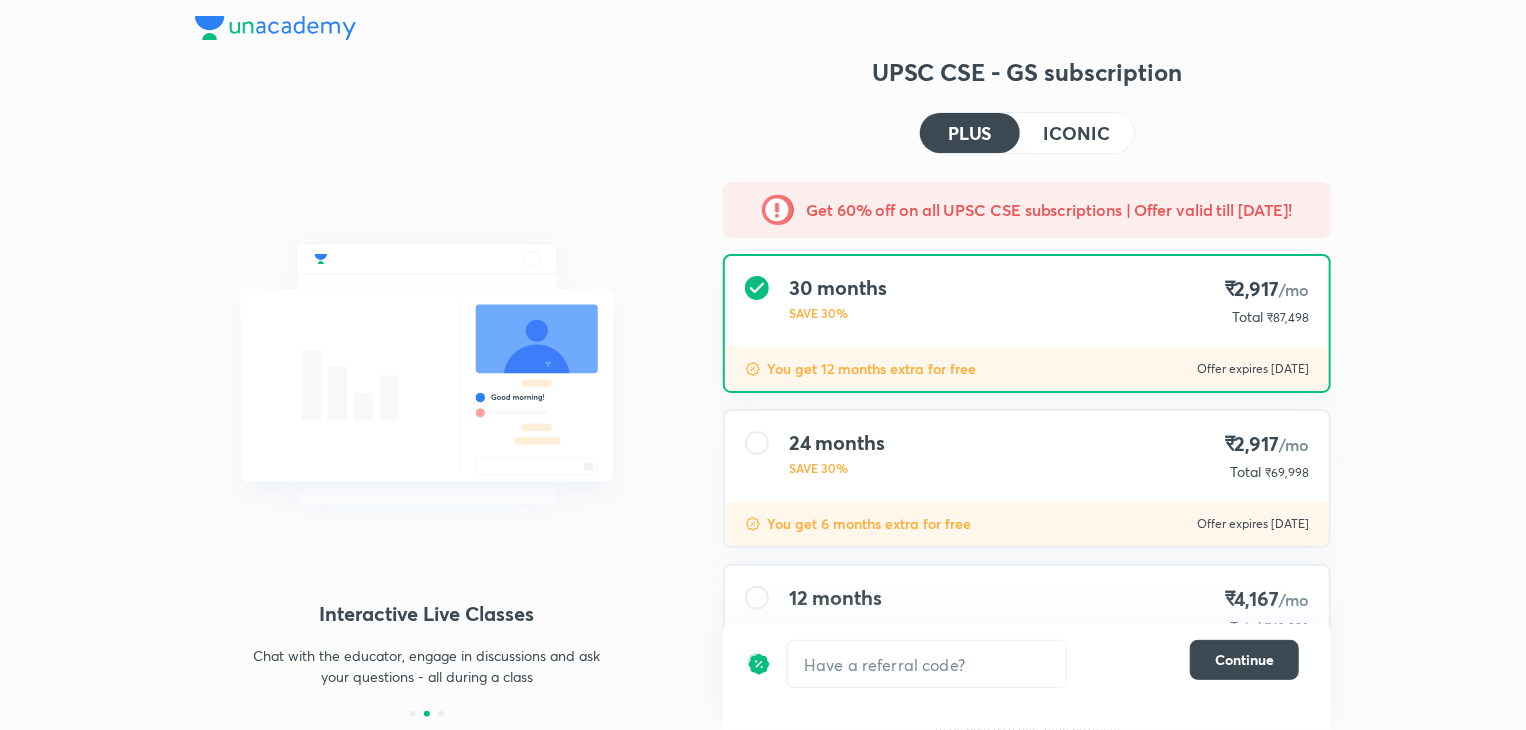 scroll, scrollTop: 120, scrollLeft: 0, axis: vertical 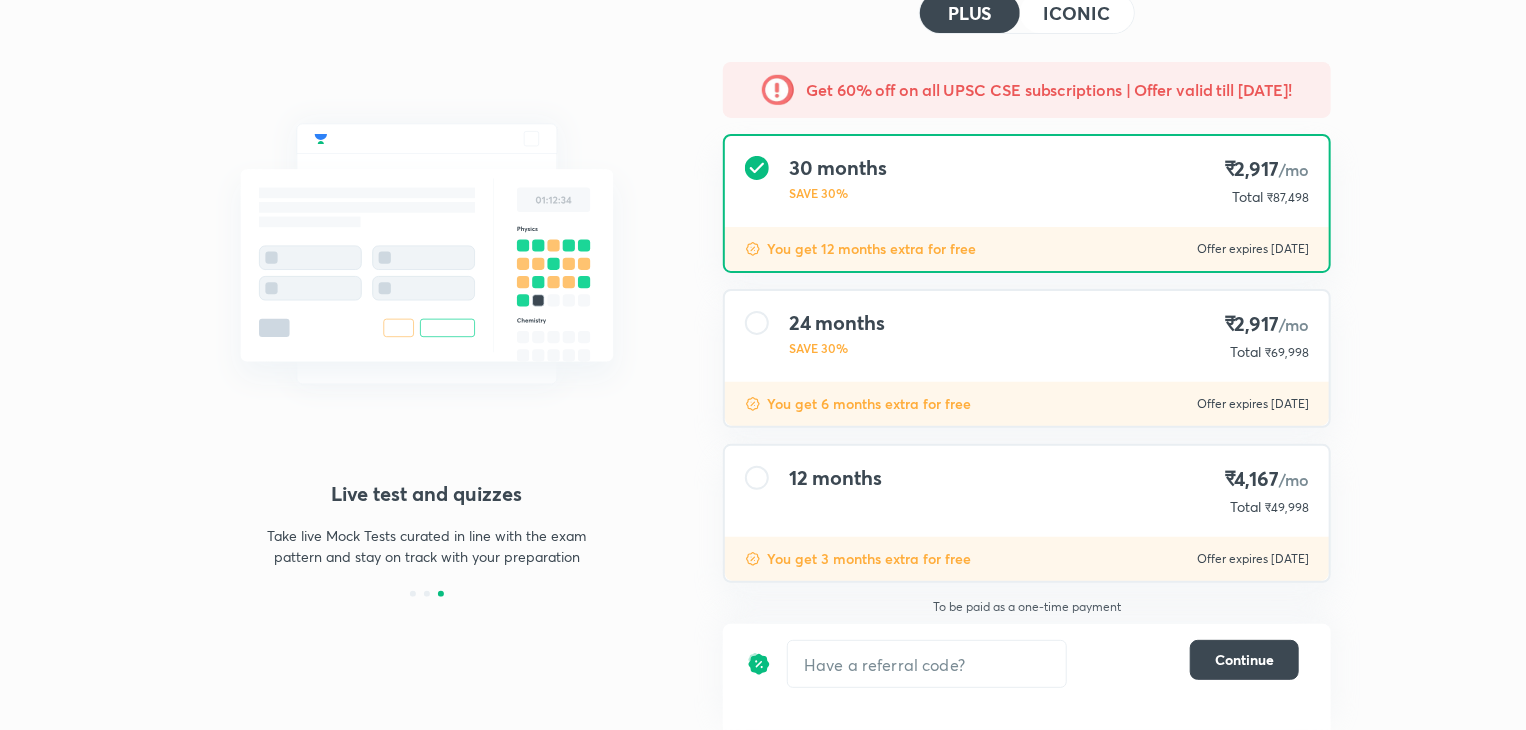 click on "12 months ₹4,167  /mo Total ₹49,998" at bounding box center (1027, 491) 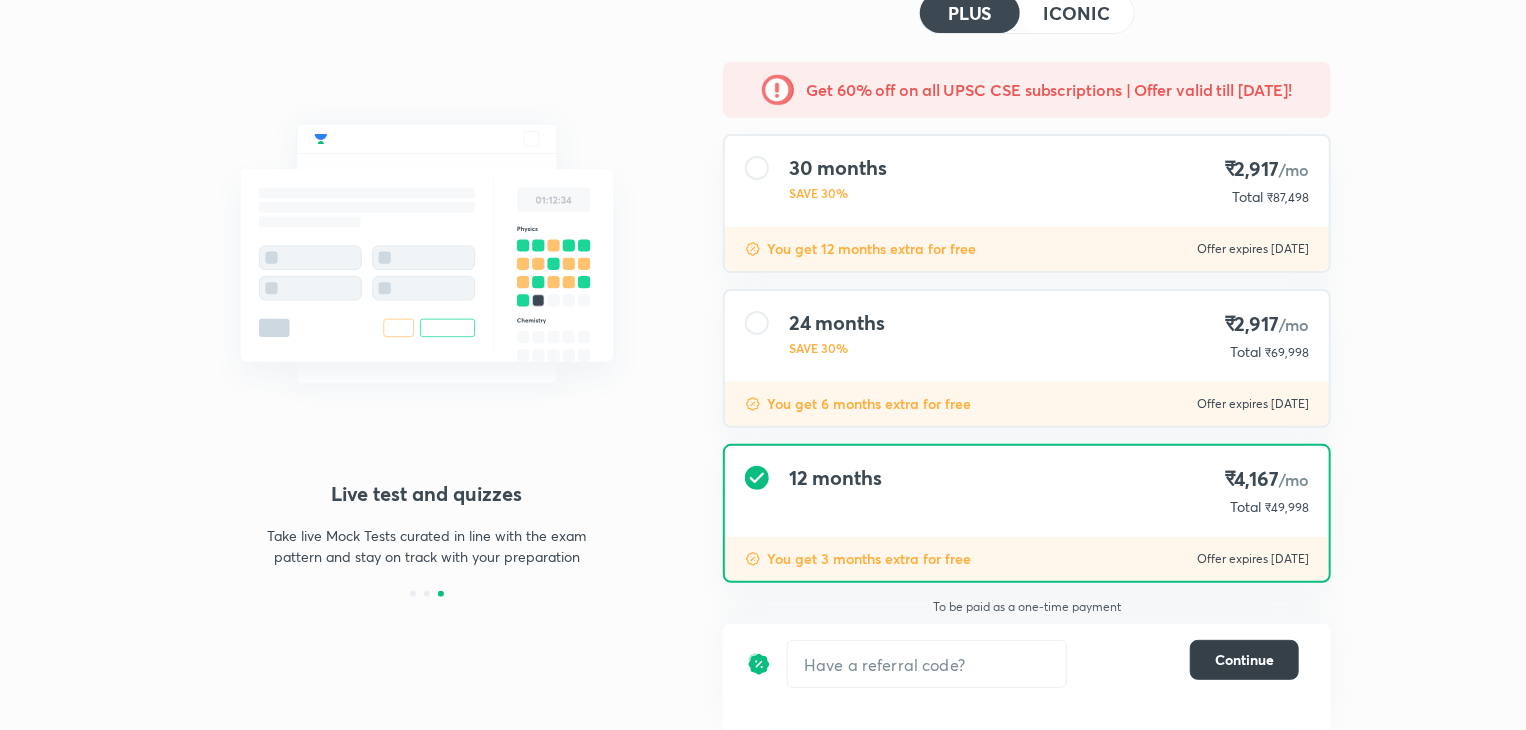 click on "Continue" at bounding box center [1244, 660] 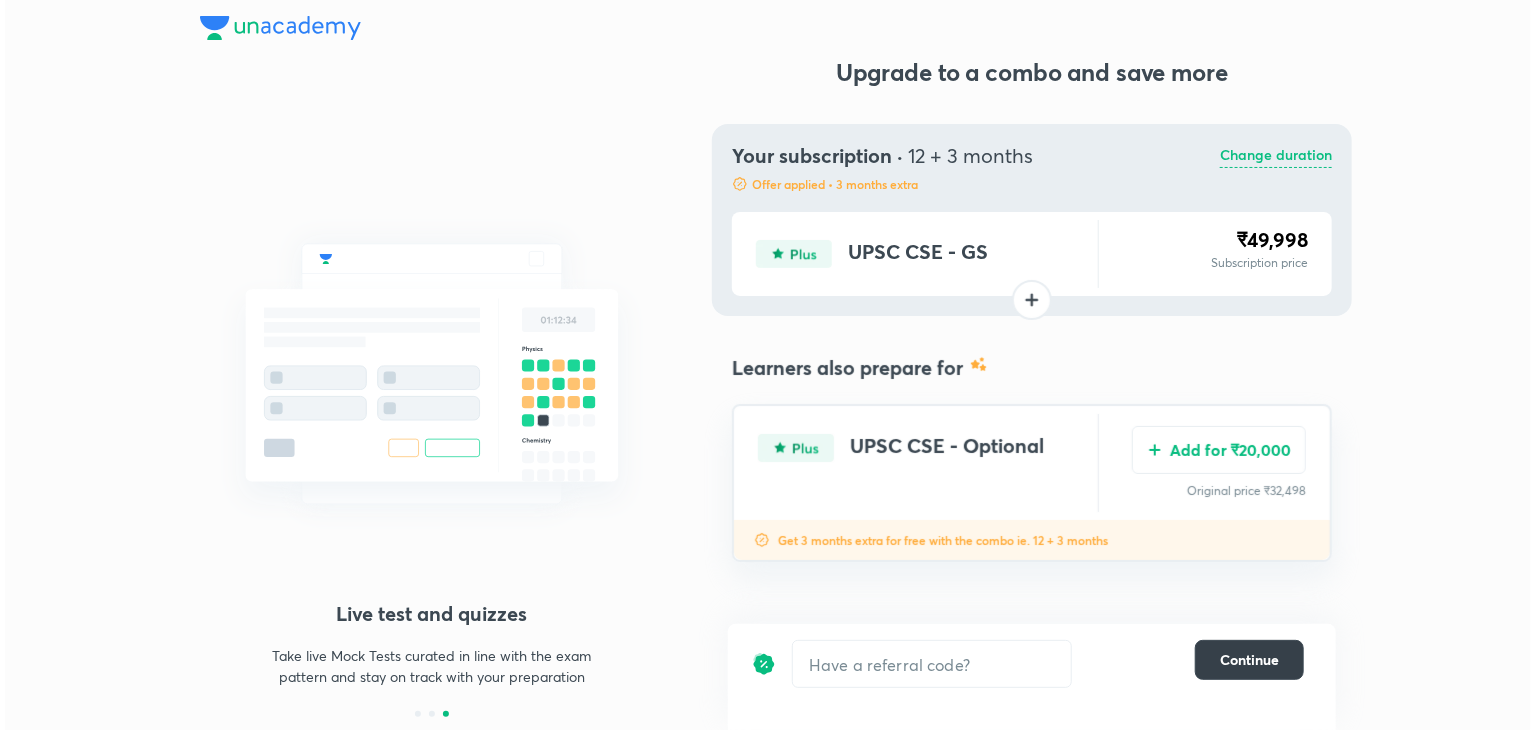 scroll, scrollTop: 0, scrollLeft: 0, axis: both 